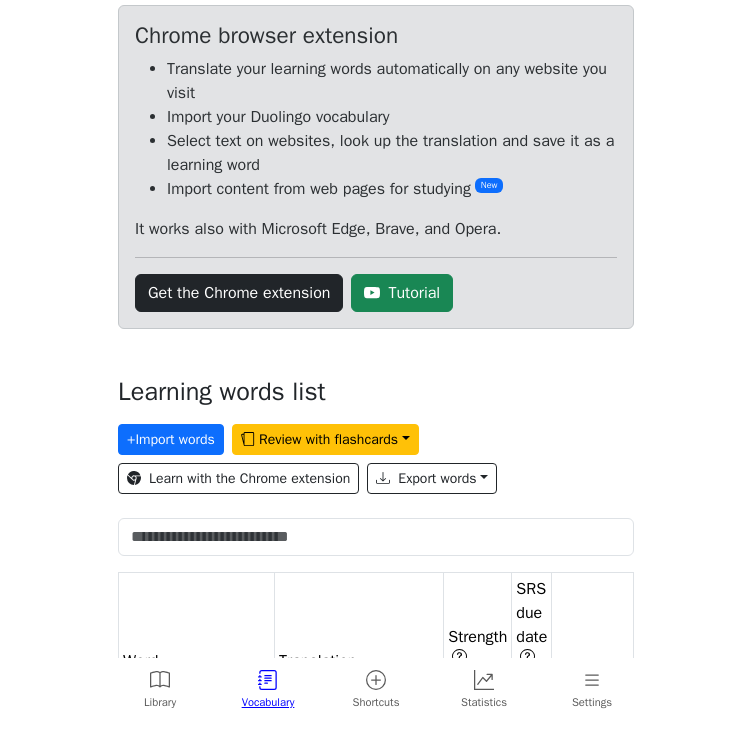 scroll, scrollTop: 0, scrollLeft: 0, axis: both 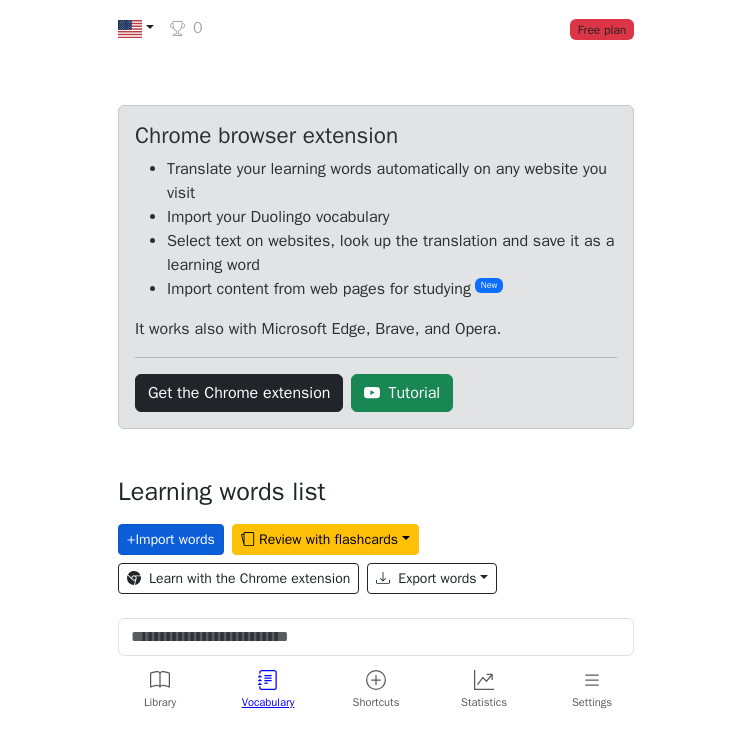 click on "+  Import words" at bounding box center [171, 539] 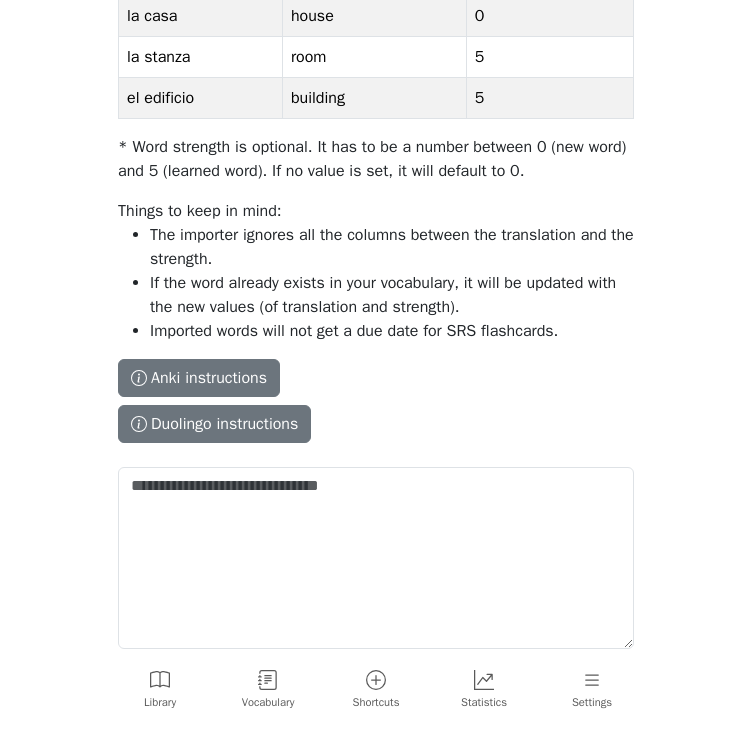 scroll, scrollTop: 357, scrollLeft: 0, axis: vertical 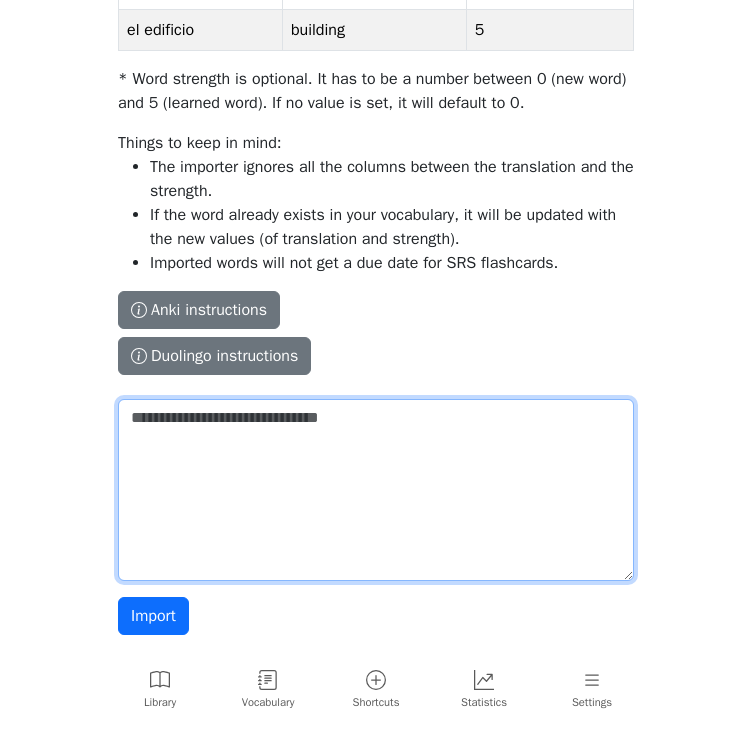 click on "The columns have to be tab-separated.    The safest way is to copy-paste from Excel or Google Sheets. Sample spreadsheet Word Translation Strength * la casa house 0 la stanza room 5 el edificio building 5 * Word strength is optional. It has to be a number between 0 (new word) and 5 (learned word). If no value is set, it will default to 0. Things to keep in mind: The importer ignores all the columns between the translation and the strength. If the word already exists in your vocabulary, it will be updated with the new values (of translation and strength). Imported words will not get a due date for SRS flashcards.   Anki instructions Anki instructions   Duolingo instructions Duolingo instructions Install the  Lingo Champion browser extension . Then navigate to the  Duolingo words page  and click on the import button on top of the page. Note that Duolingo does not provide words for every course. Duolingo -  Tutorial" at bounding box center [376, 490] 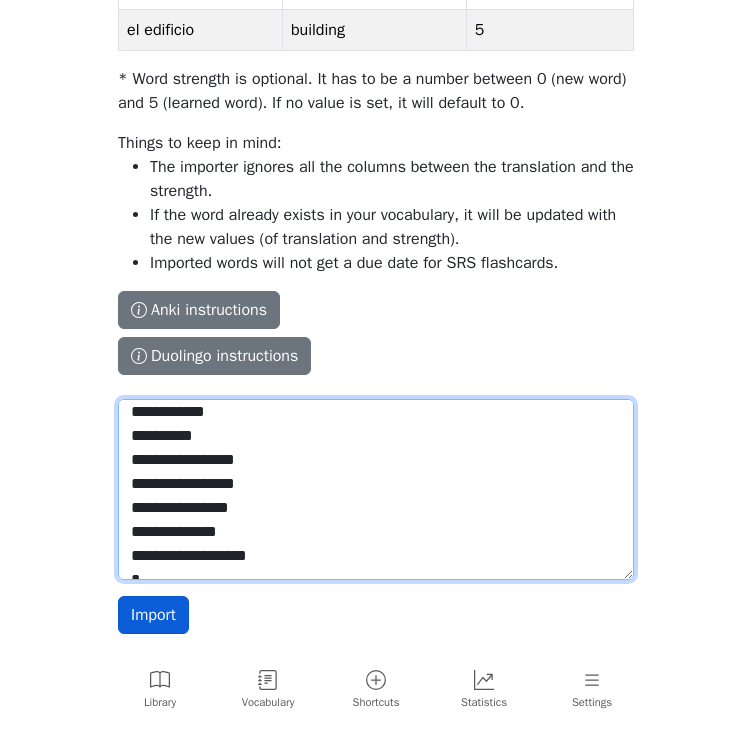 scroll, scrollTop: 572, scrollLeft: 0, axis: vertical 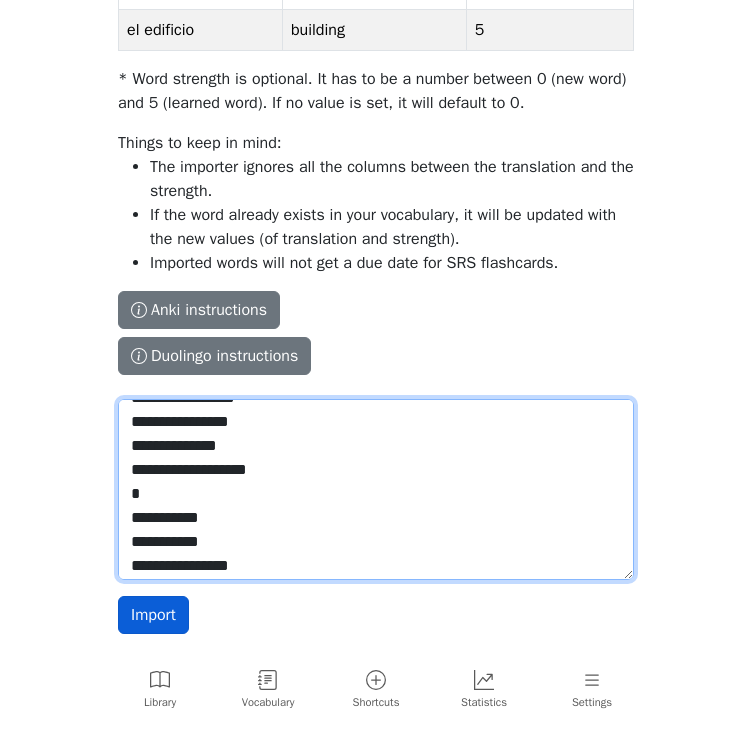 type on "**********" 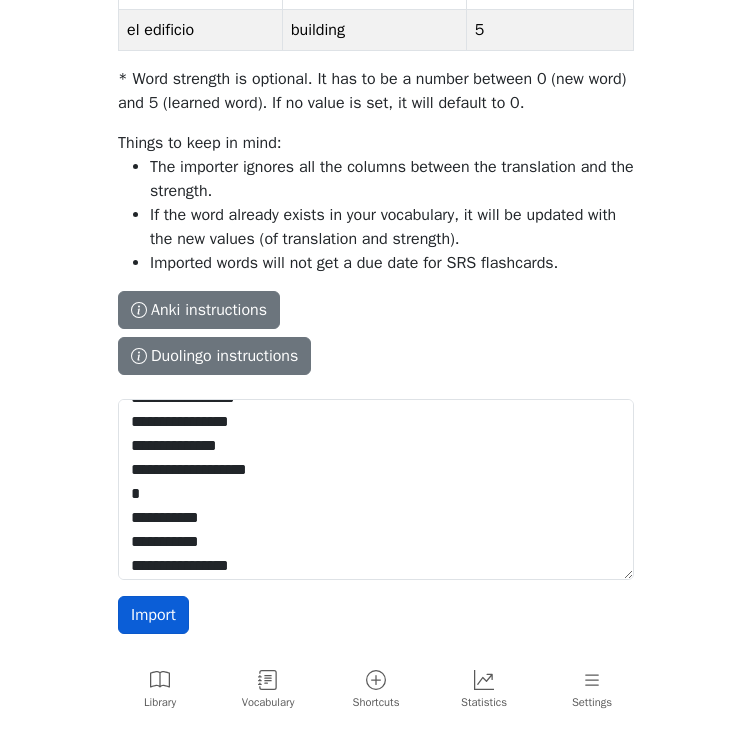 click on "Import" at bounding box center [153, 615] 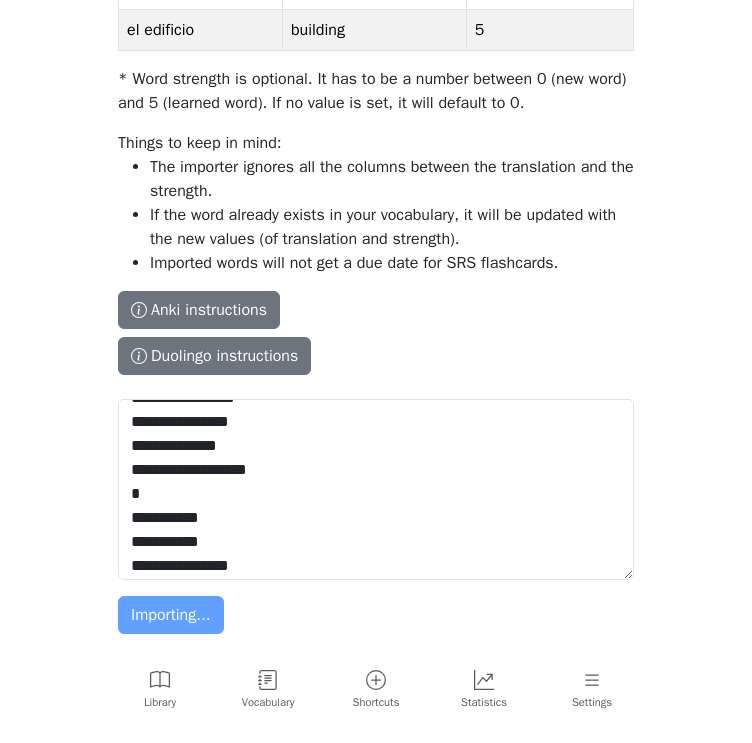 type 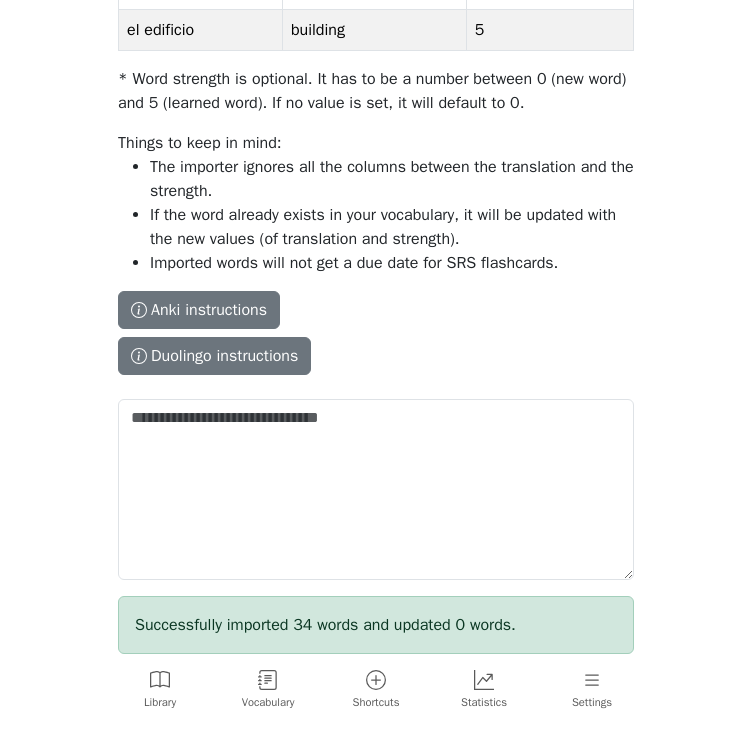 scroll, scrollTop: 0, scrollLeft: 0, axis: both 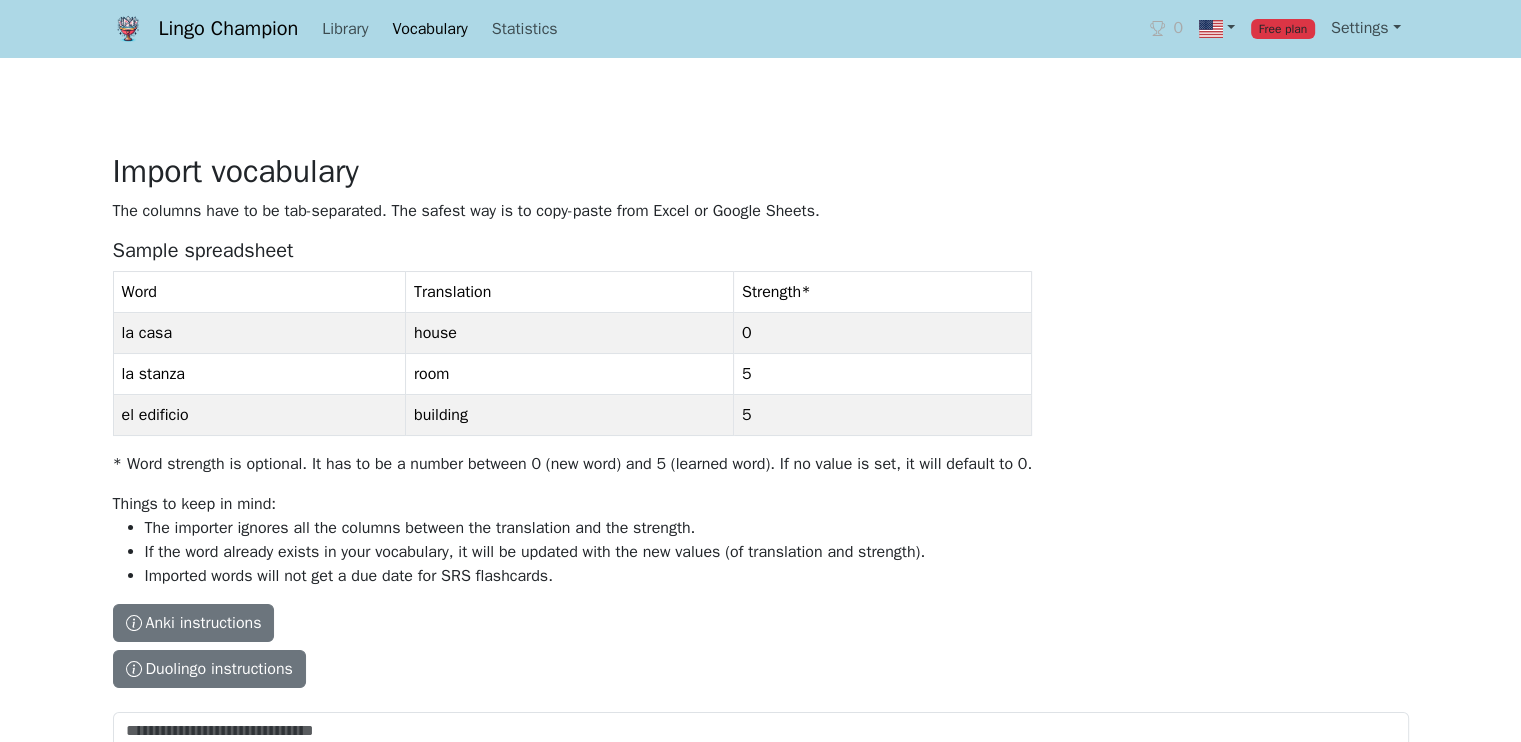 click on "Vocabulary" at bounding box center (429, 29) 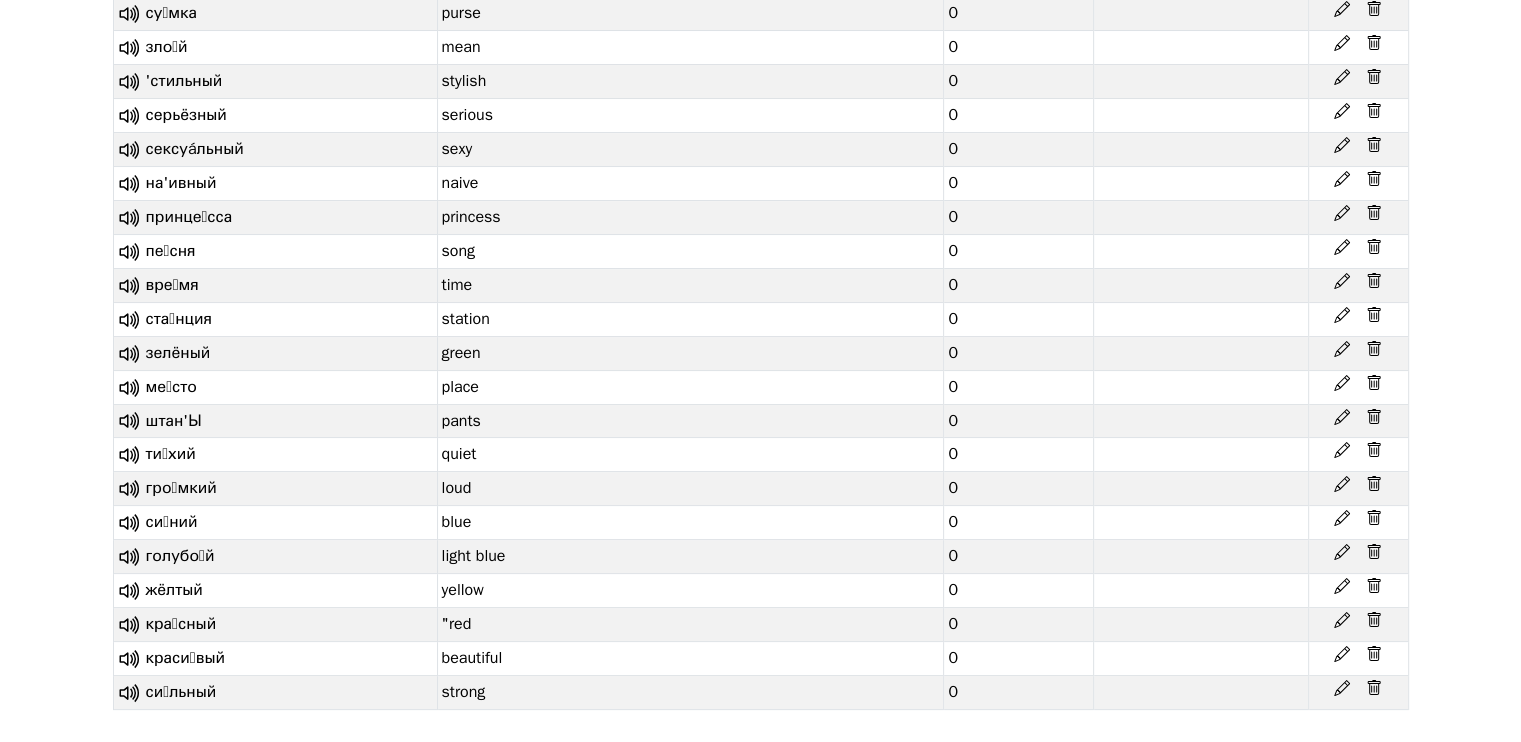 scroll, scrollTop: 8091, scrollLeft: 0, axis: vertical 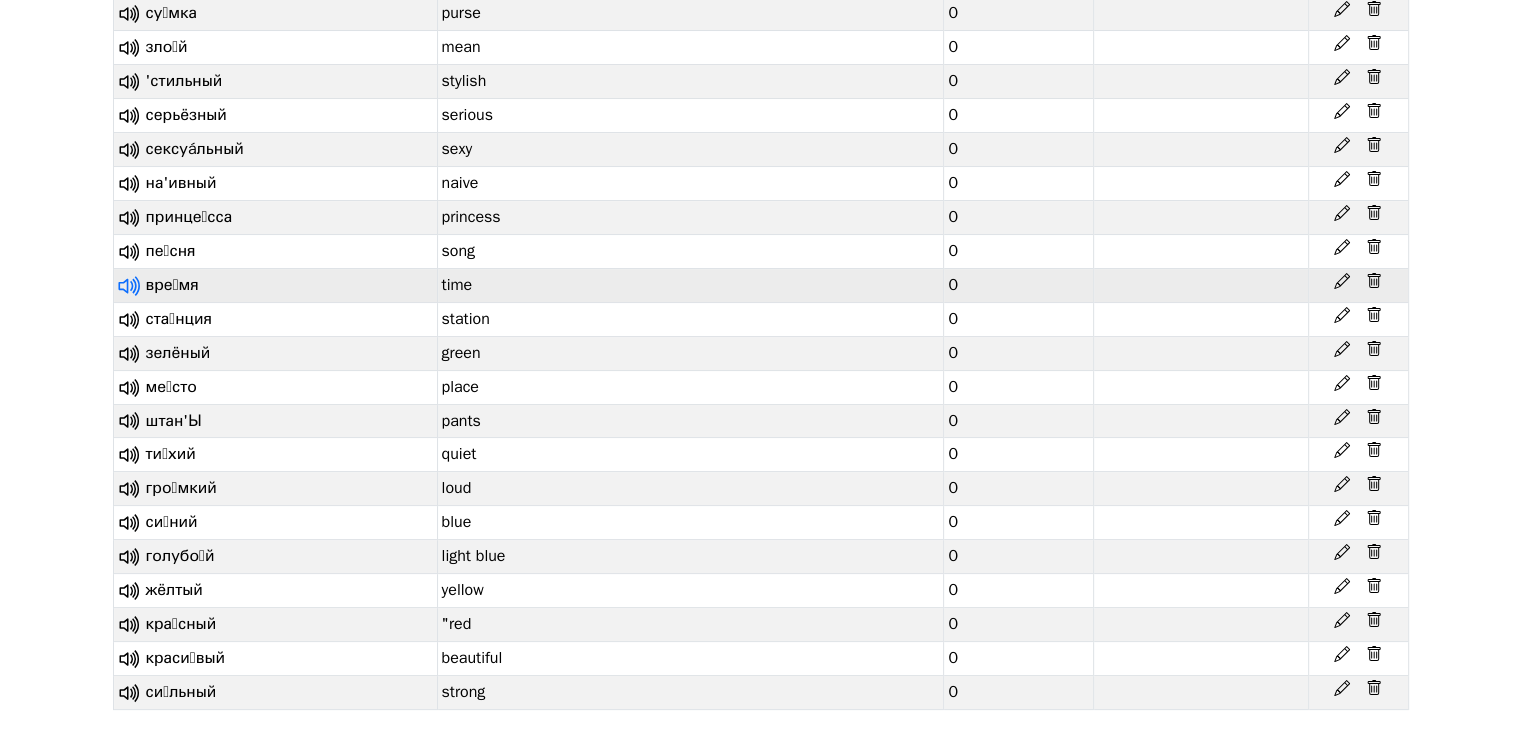 click 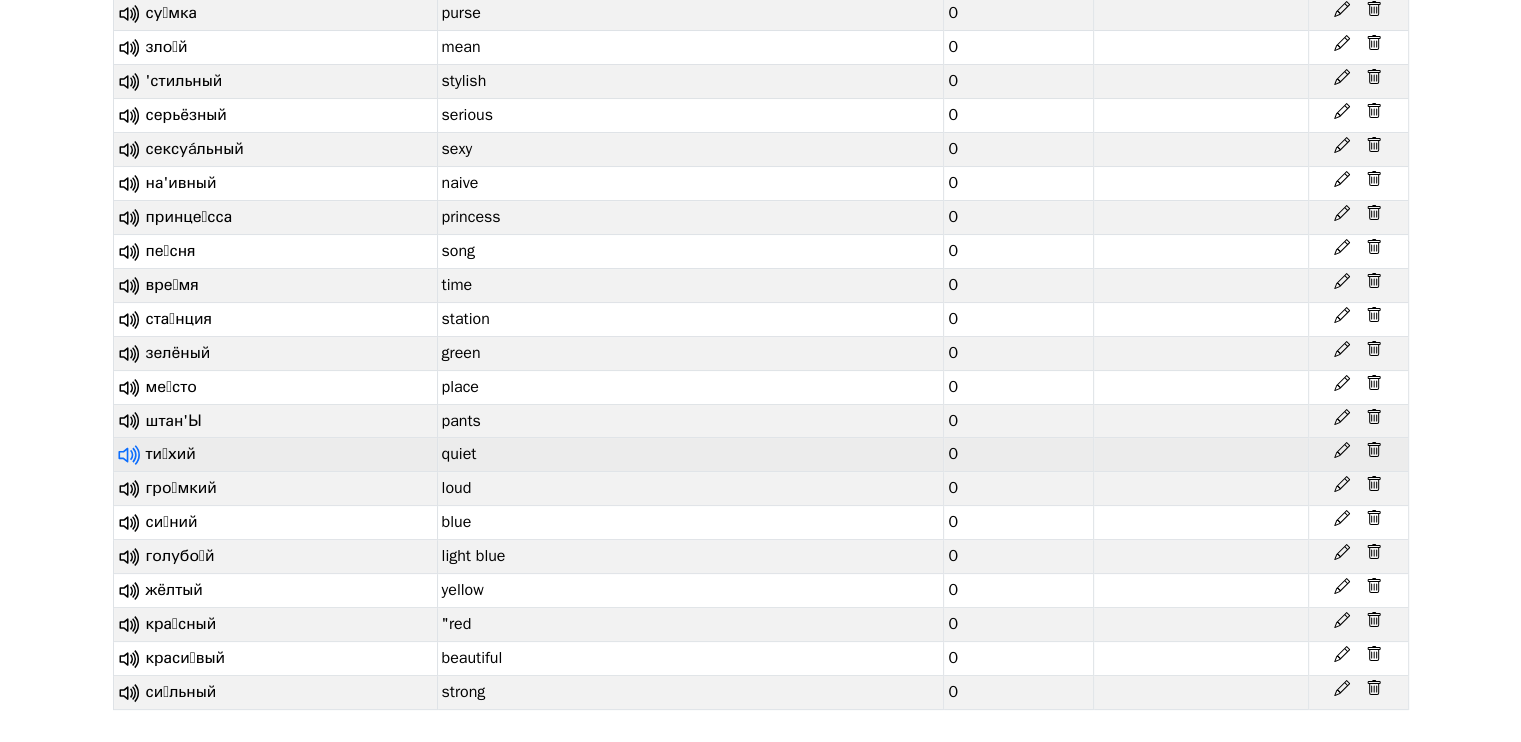 click 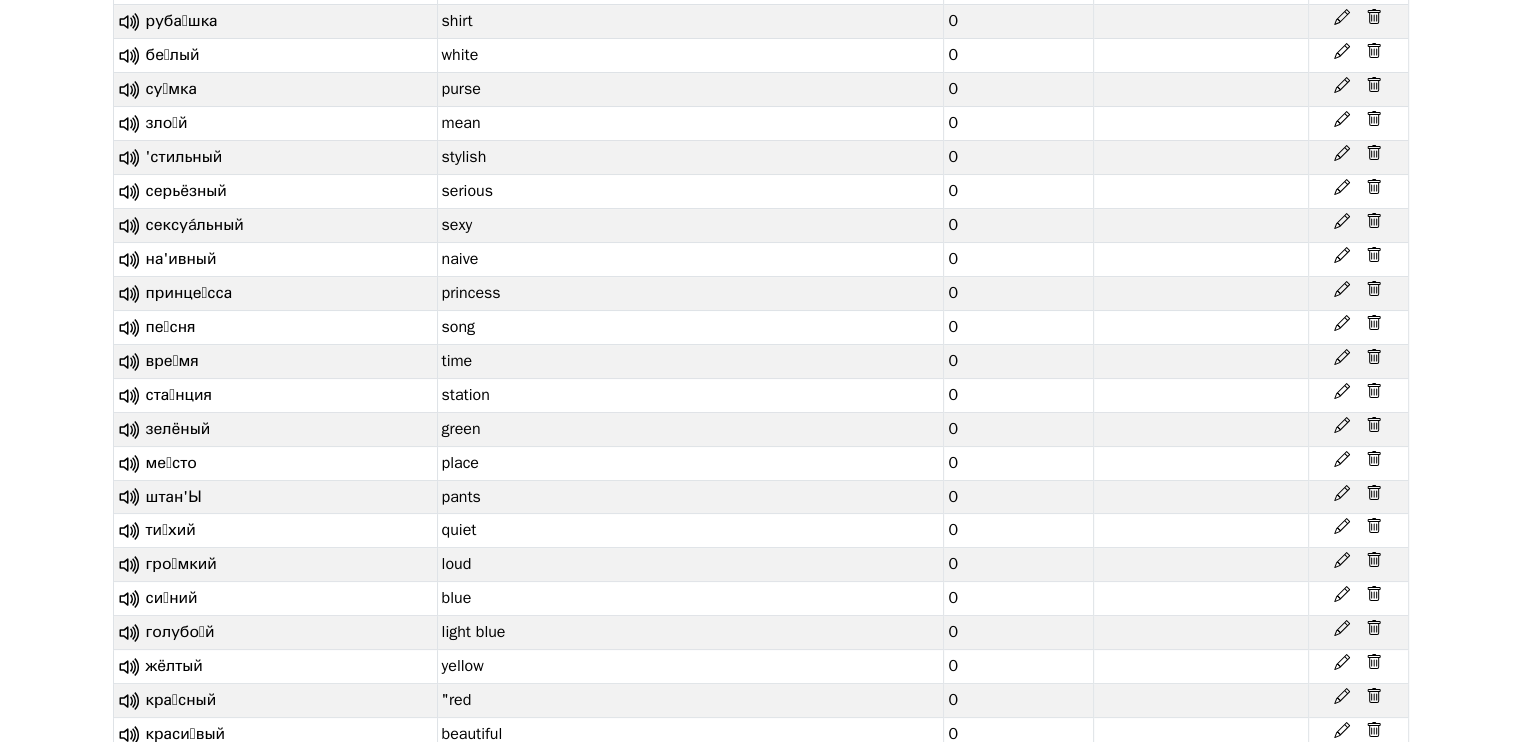 scroll, scrollTop: 7691, scrollLeft: 0, axis: vertical 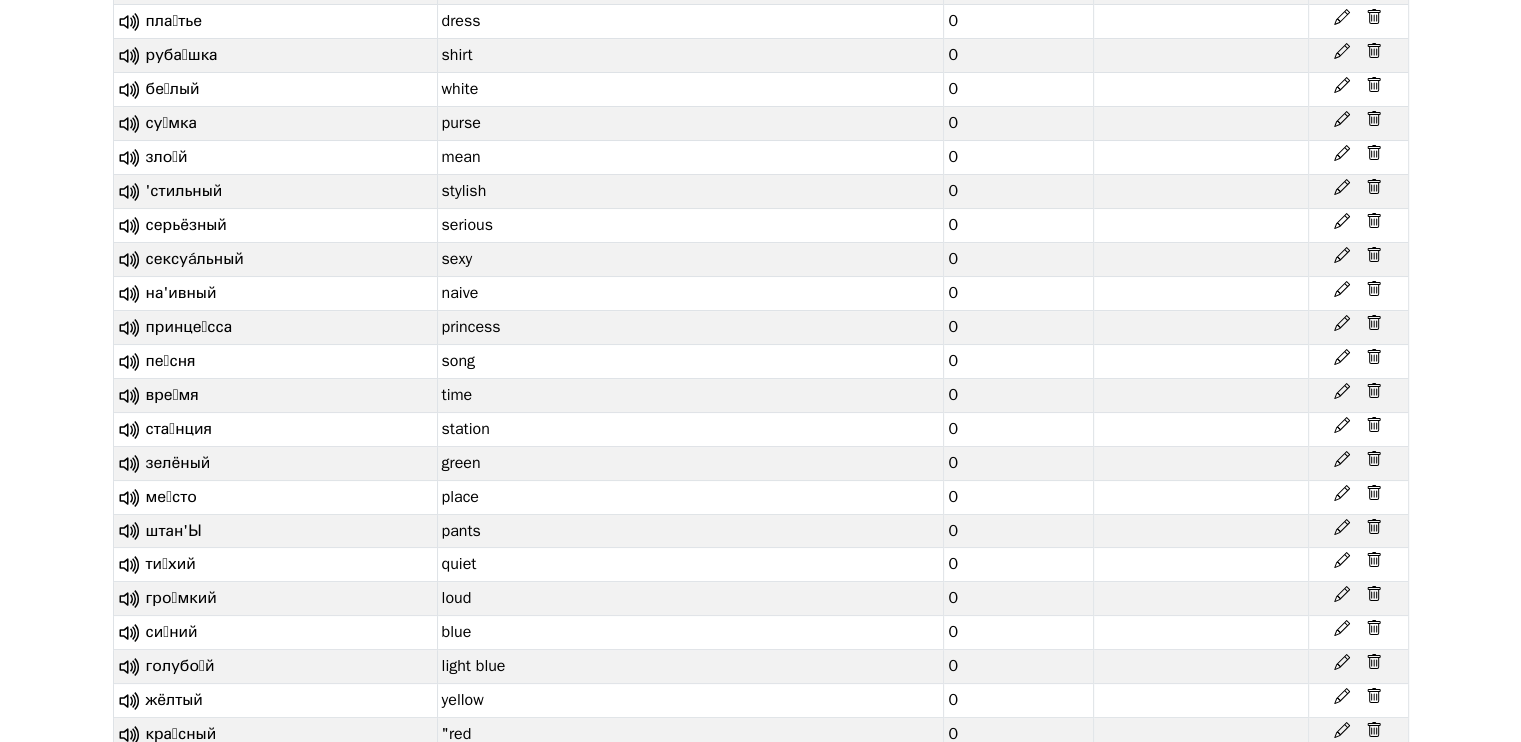 click 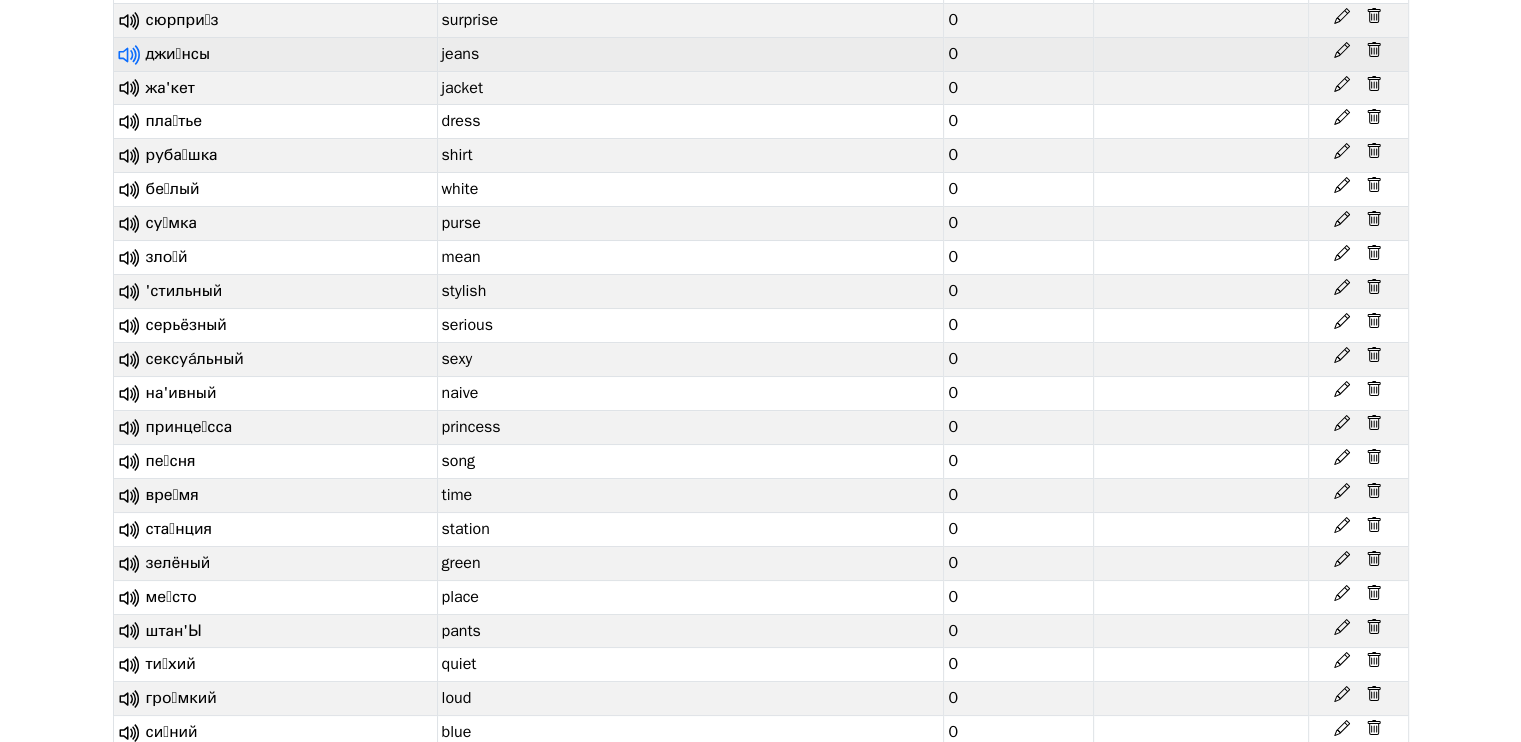 click 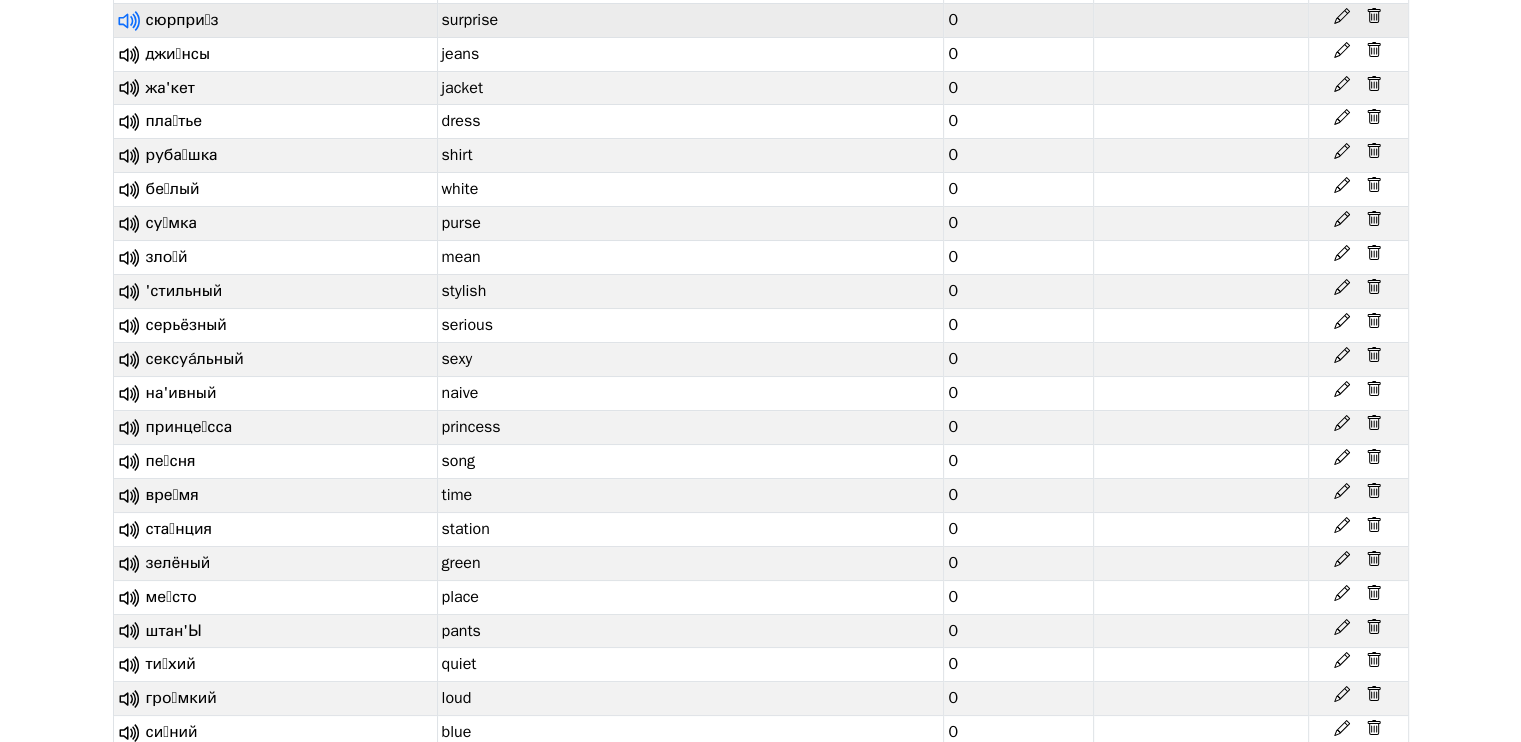 click 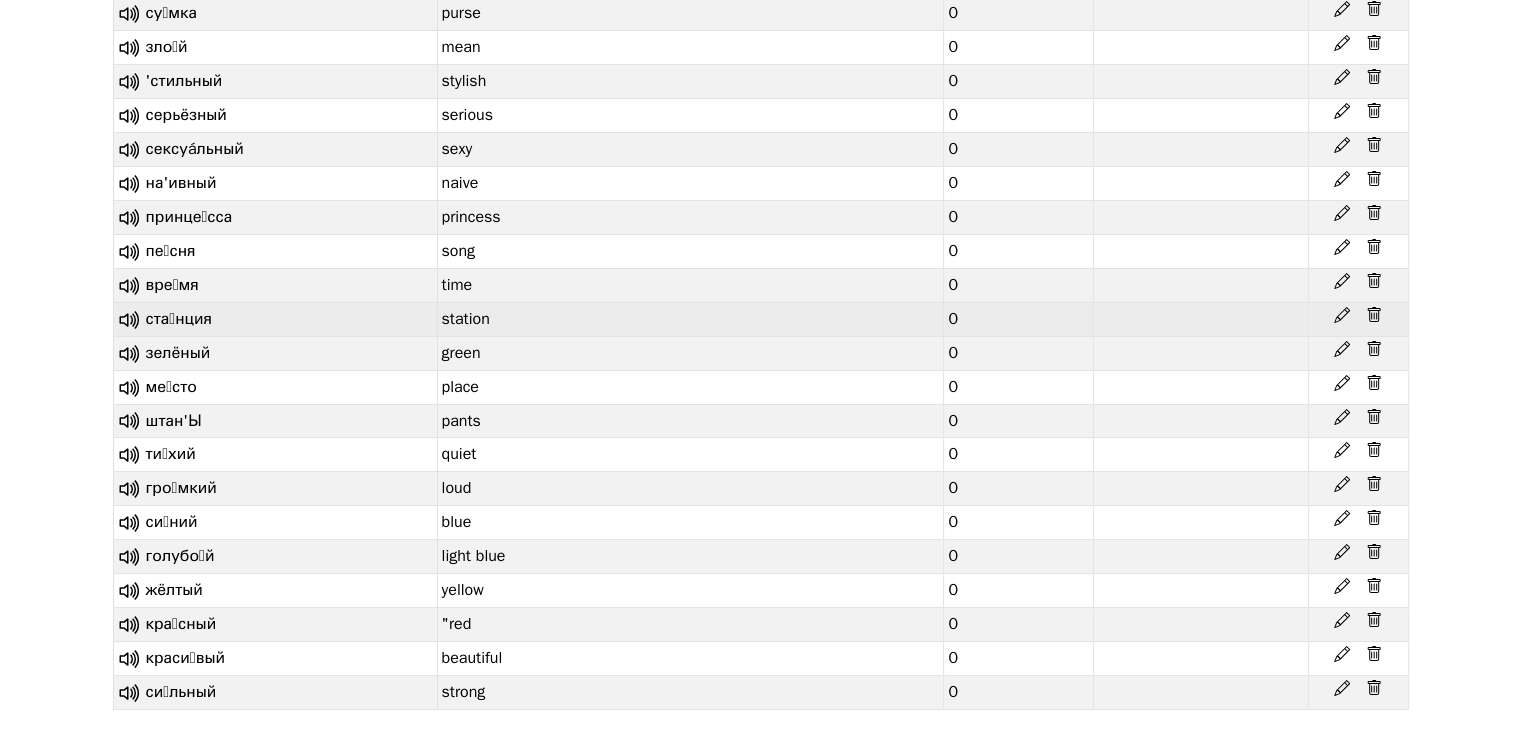 scroll, scrollTop: 8091, scrollLeft: 0, axis: vertical 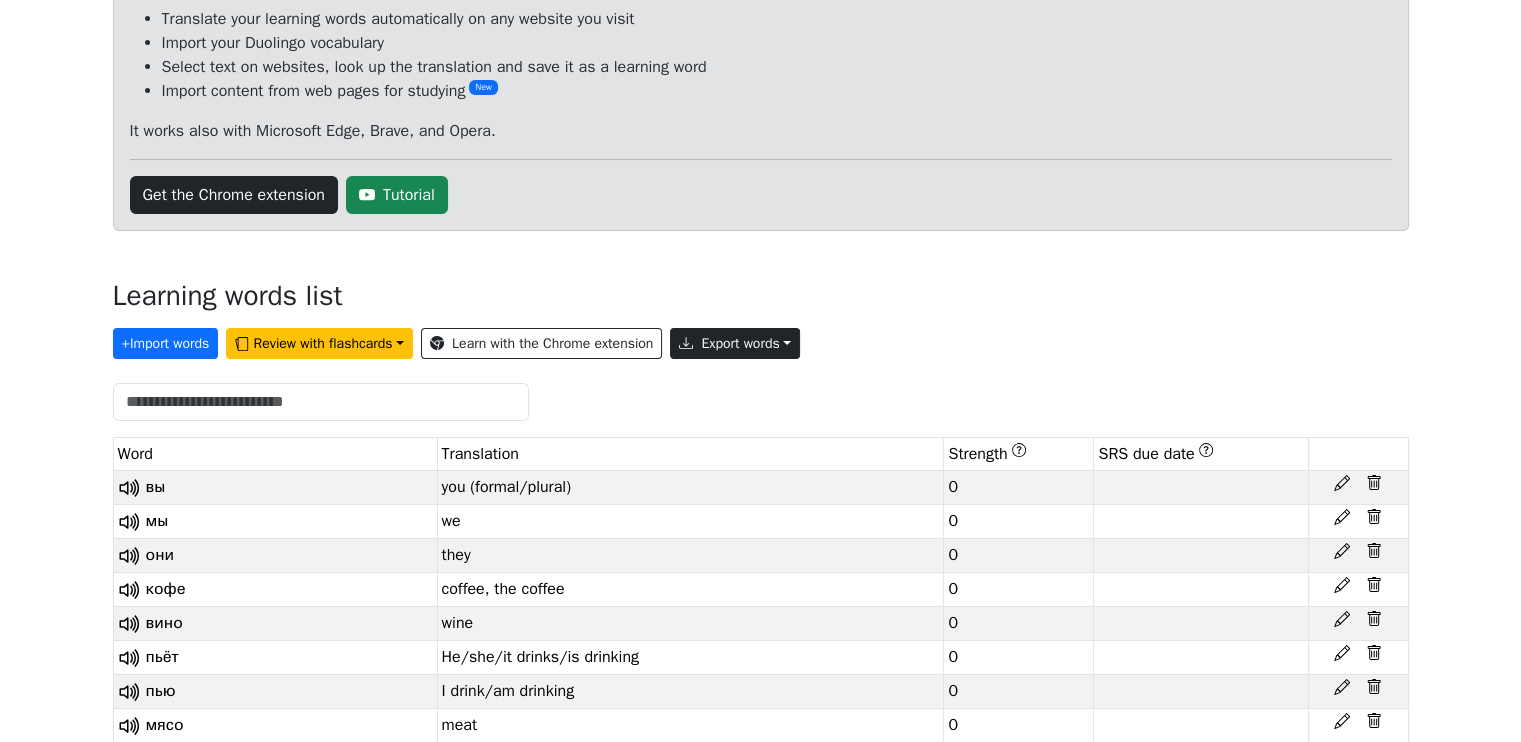 click on "Export words" at bounding box center (735, 343) 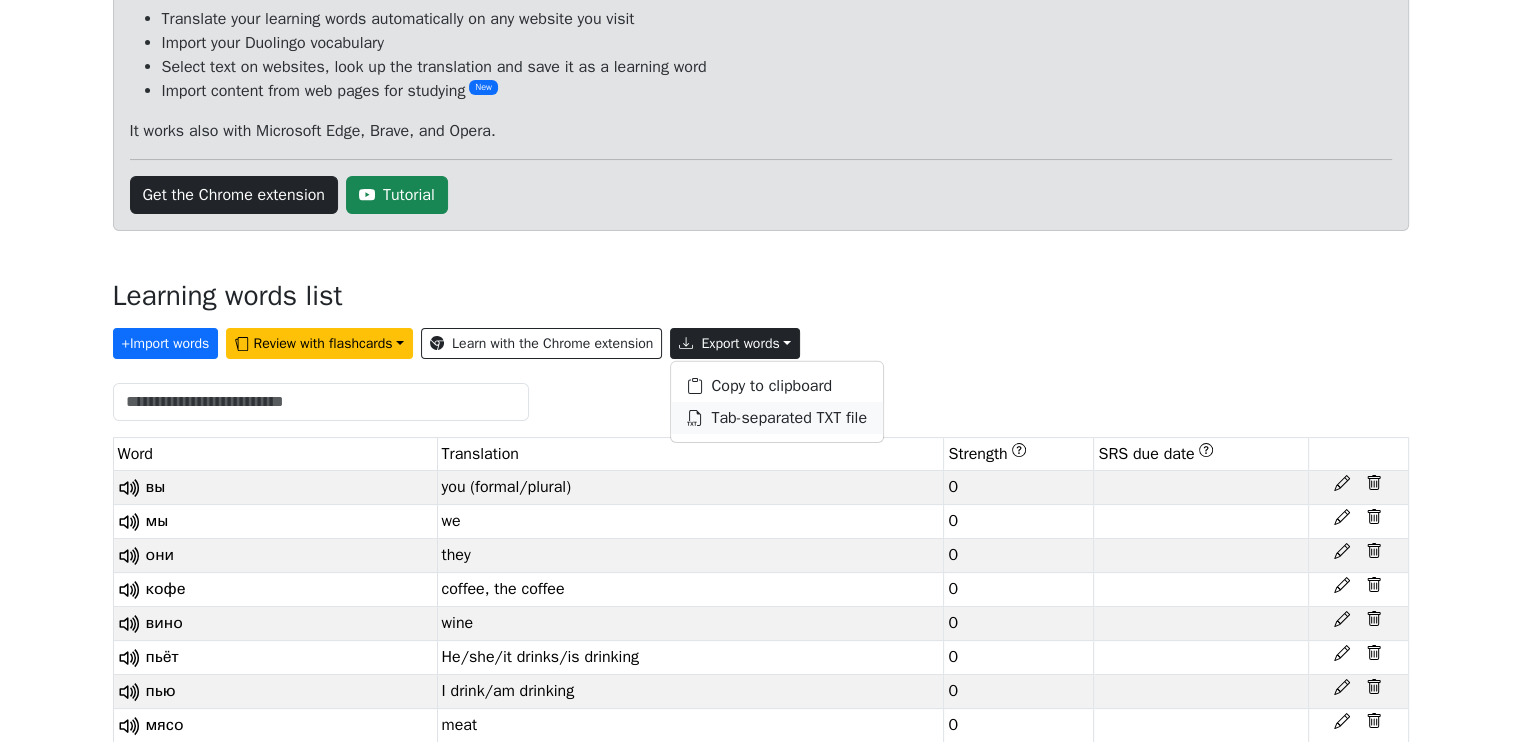 click on "Tab-separated TXT file" at bounding box center [777, 418] 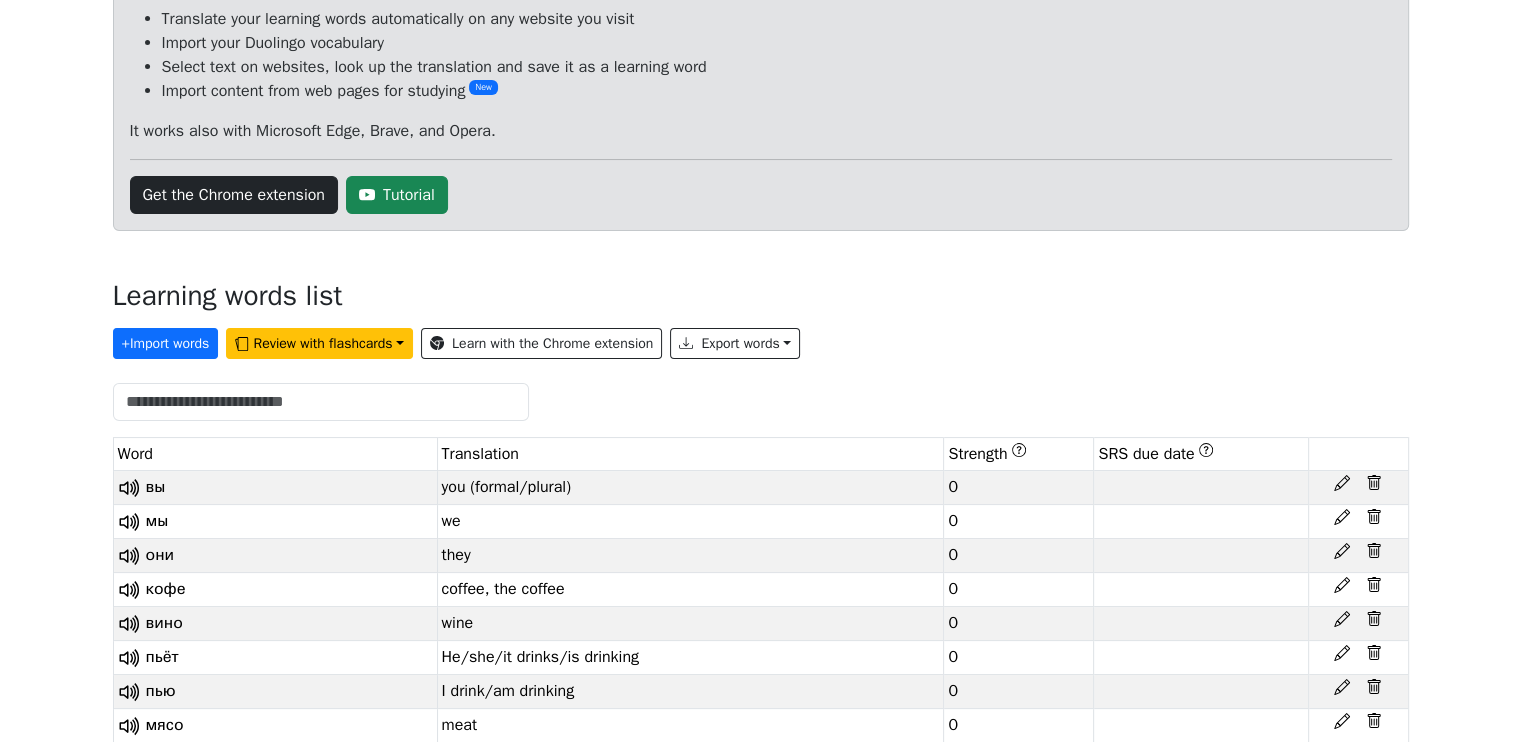 type 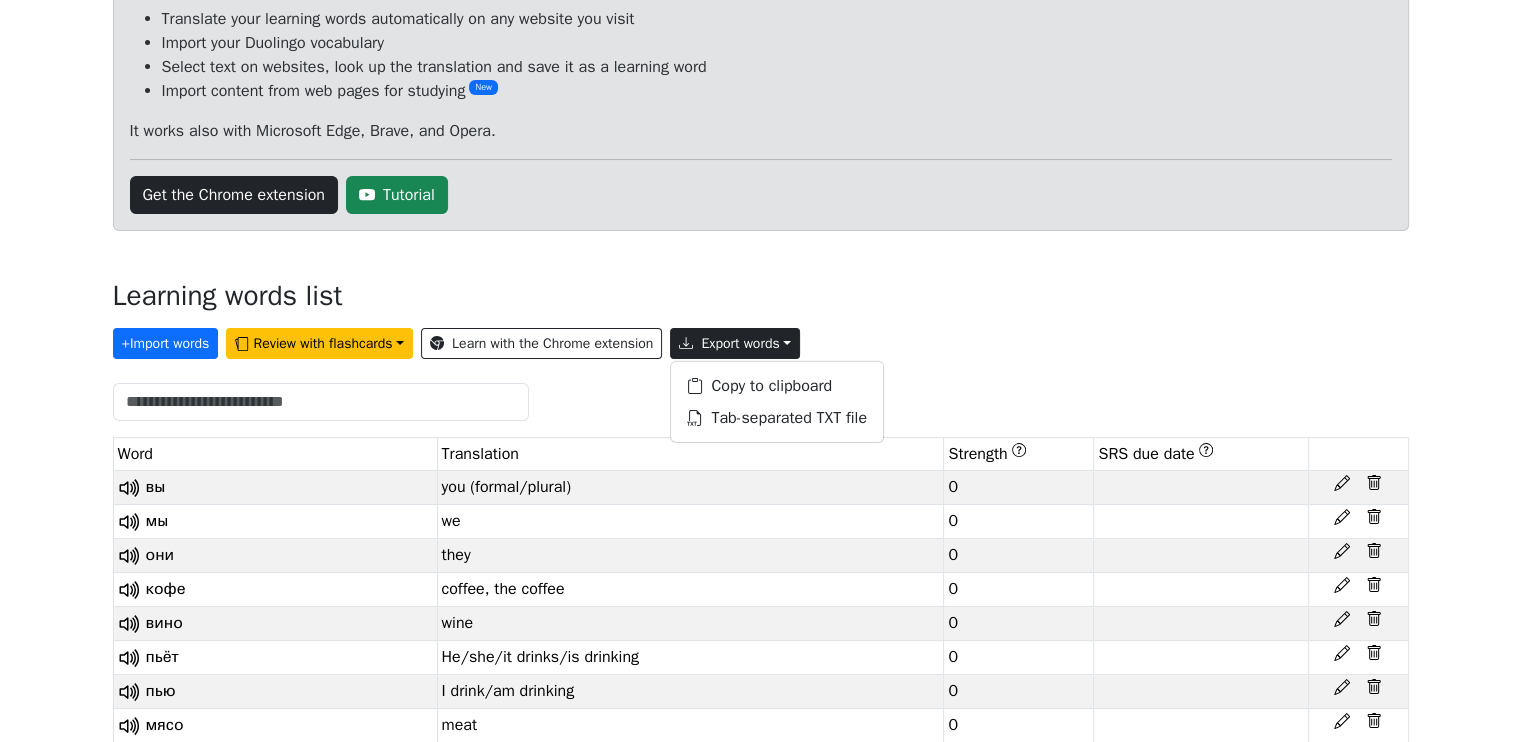 click on "Learning words list" at bounding box center (761, 300) 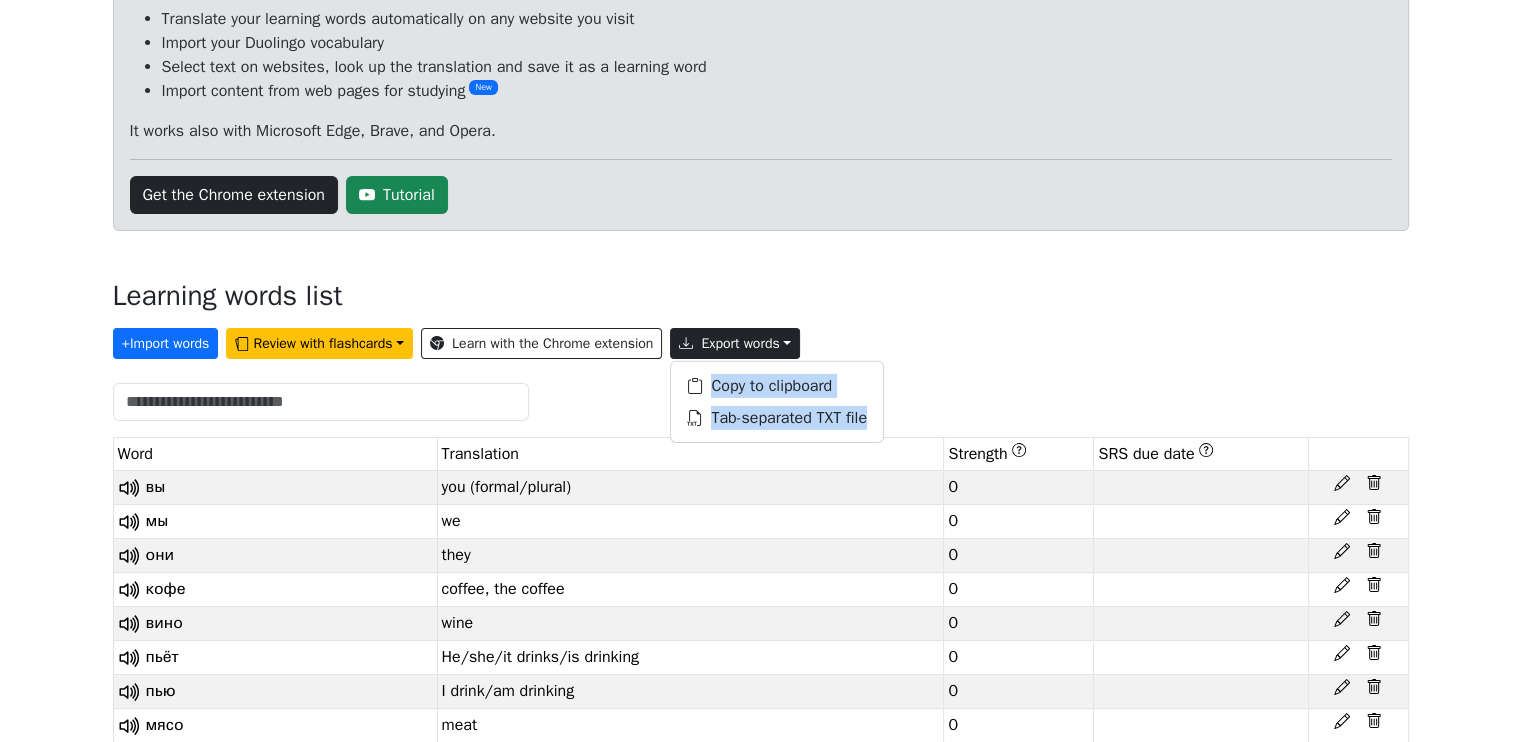 click on "Learning words list" at bounding box center (761, 300) 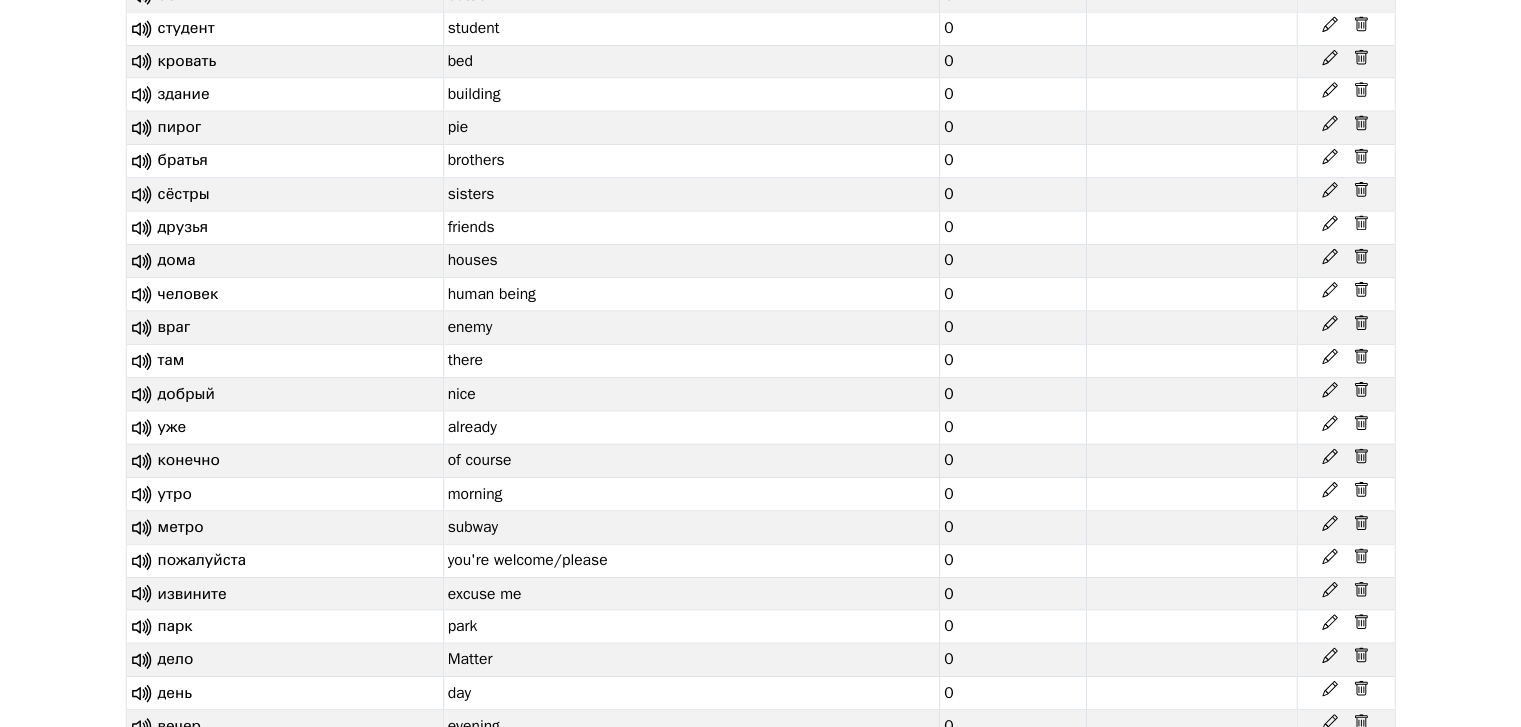 scroll, scrollTop: 8091, scrollLeft: 0, axis: vertical 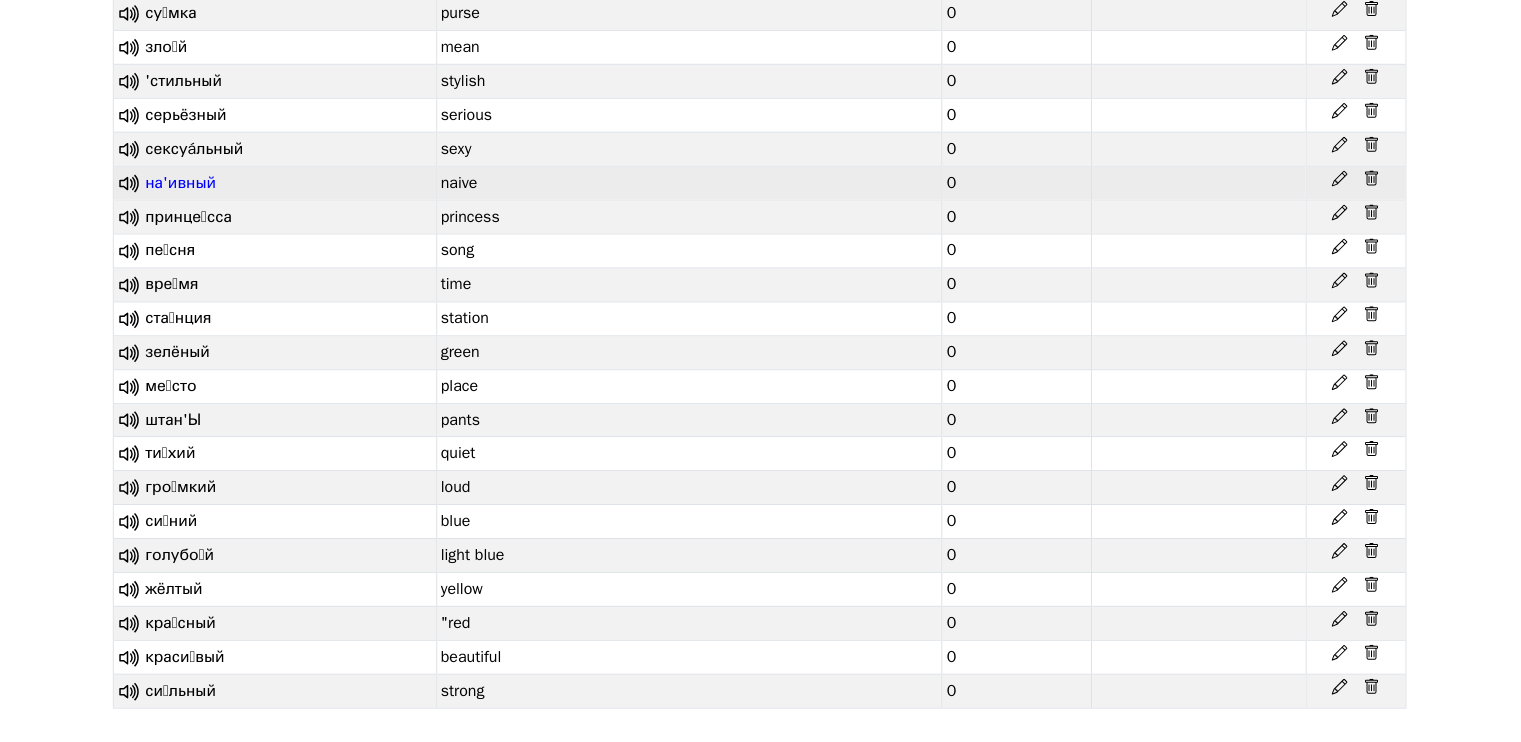 click on "на'ивный" at bounding box center (181, 183) 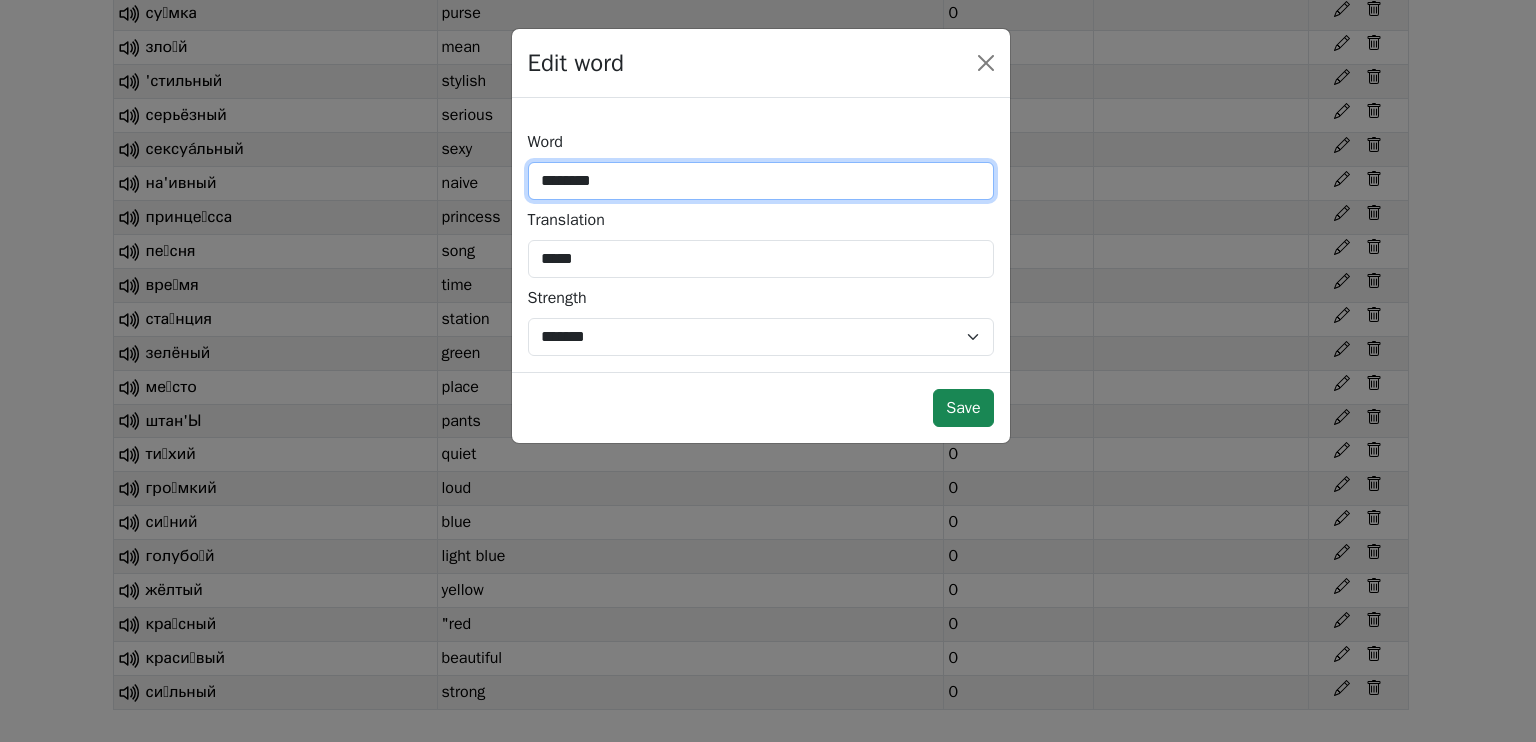 click on "********" at bounding box center [761, 181] 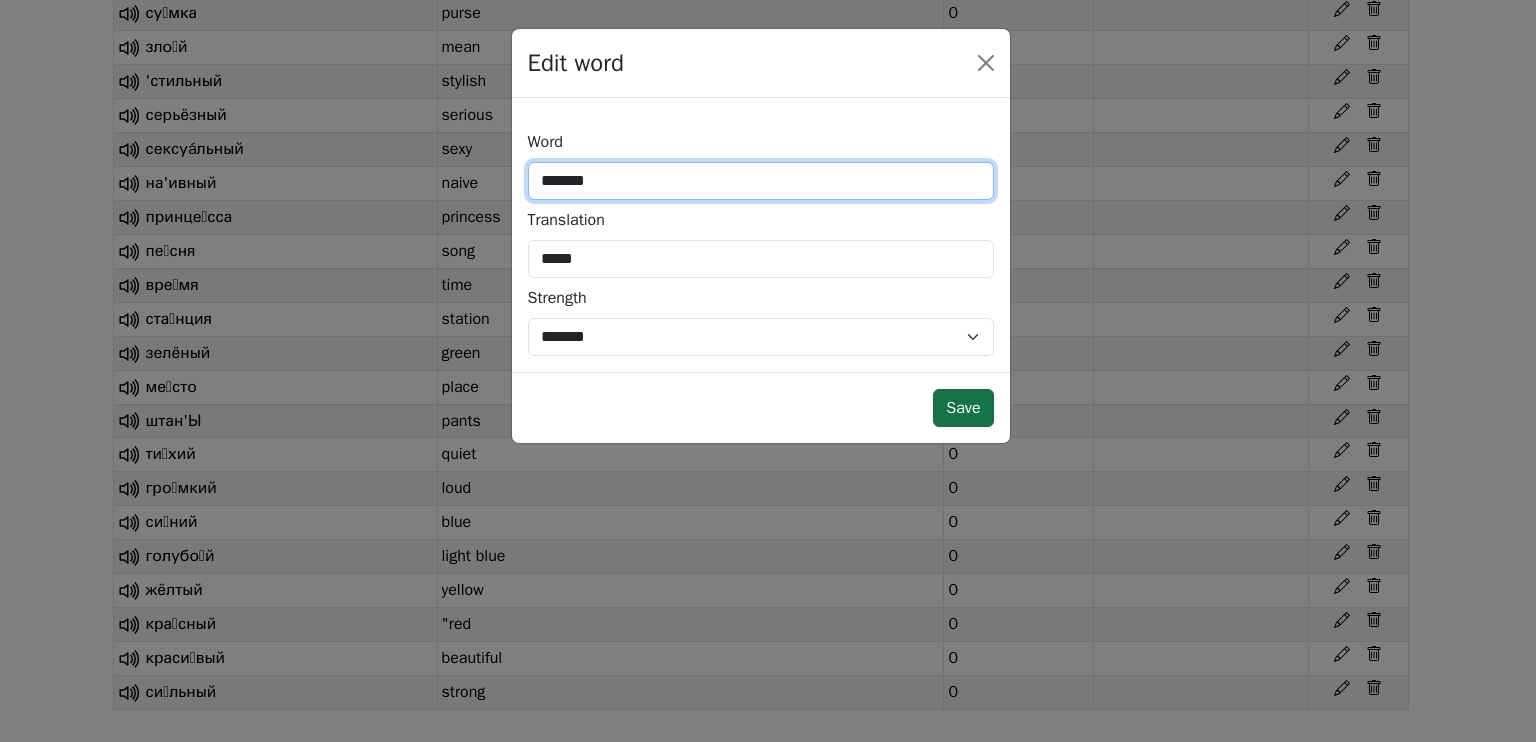 type on "*******" 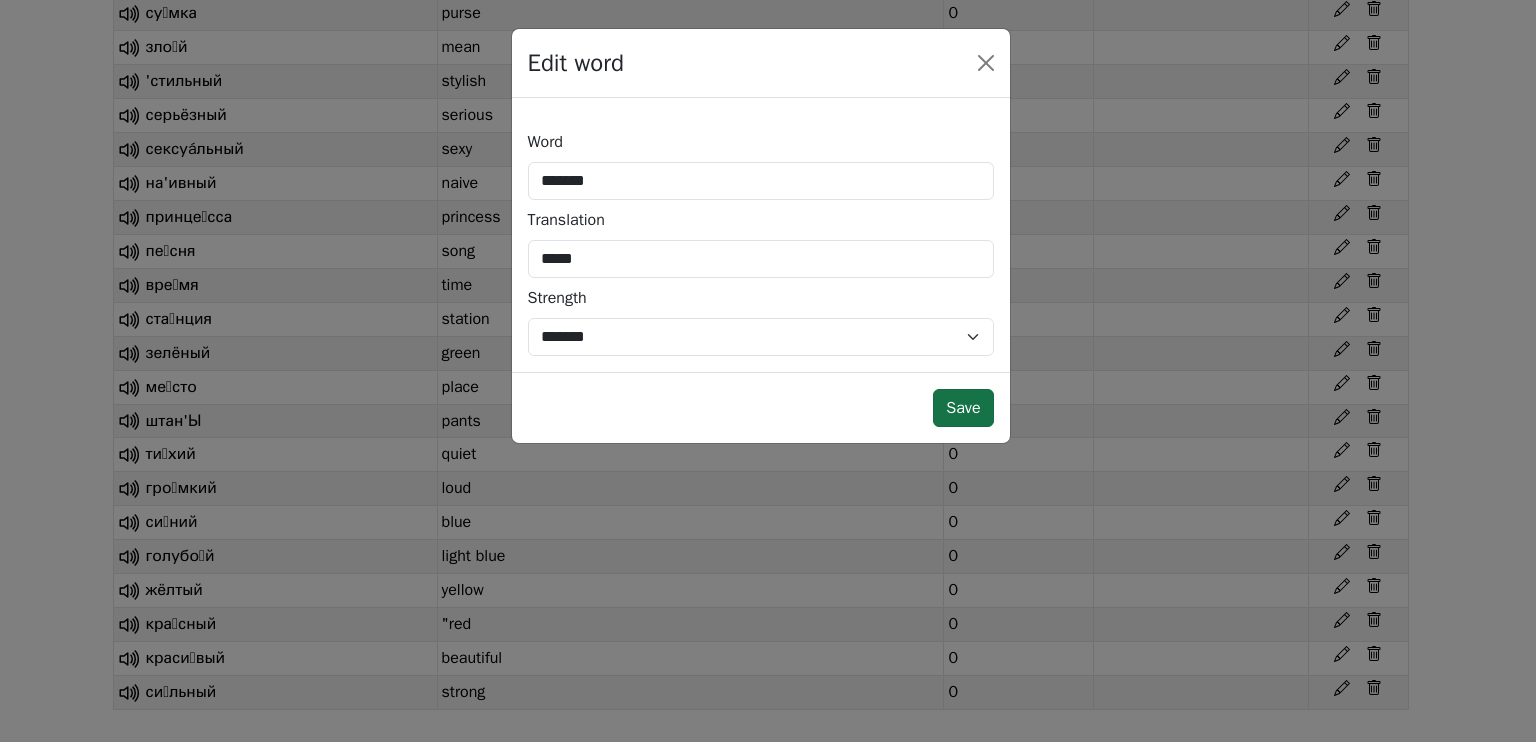 click on "Save" at bounding box center (963, 408) 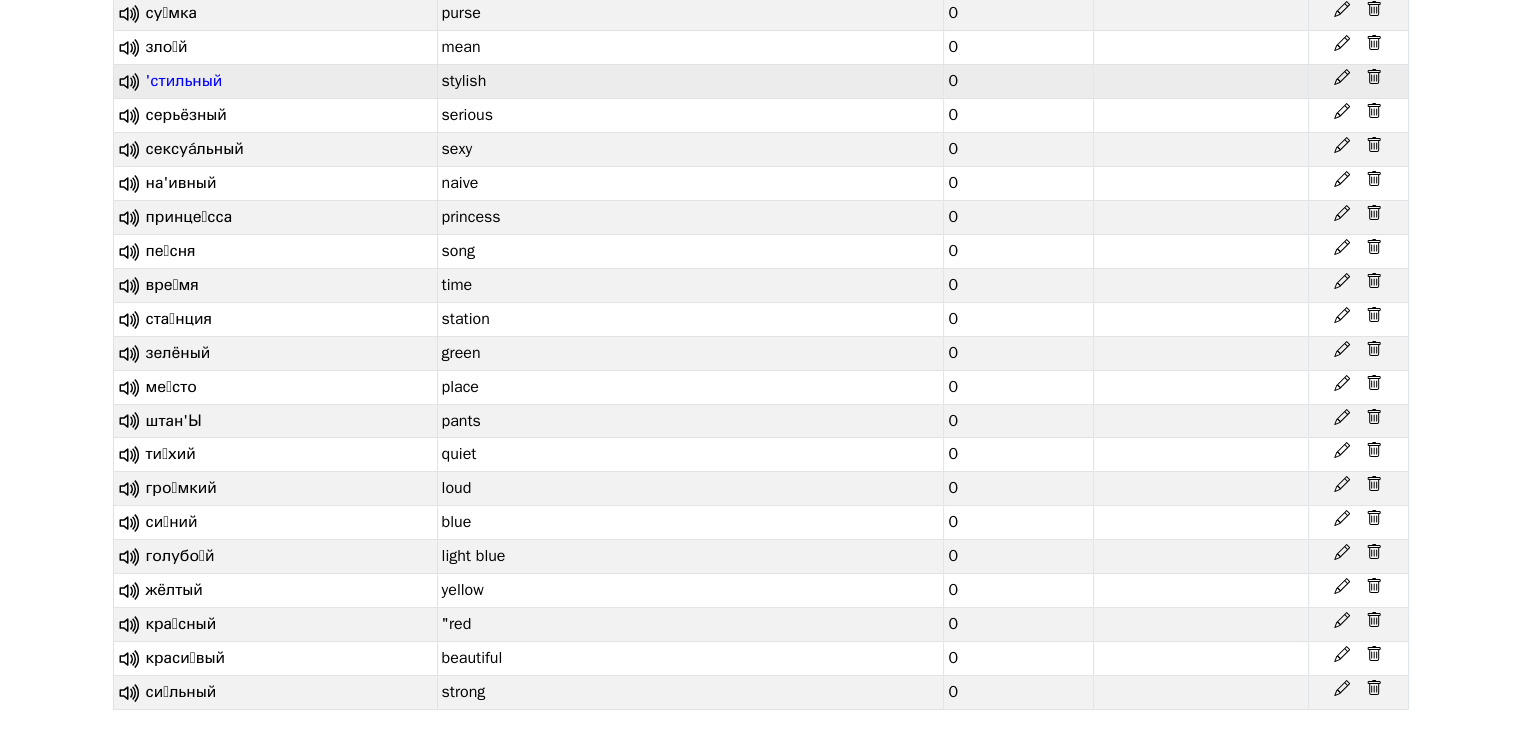 click on "'стильный" at bounding box center [184, 81] 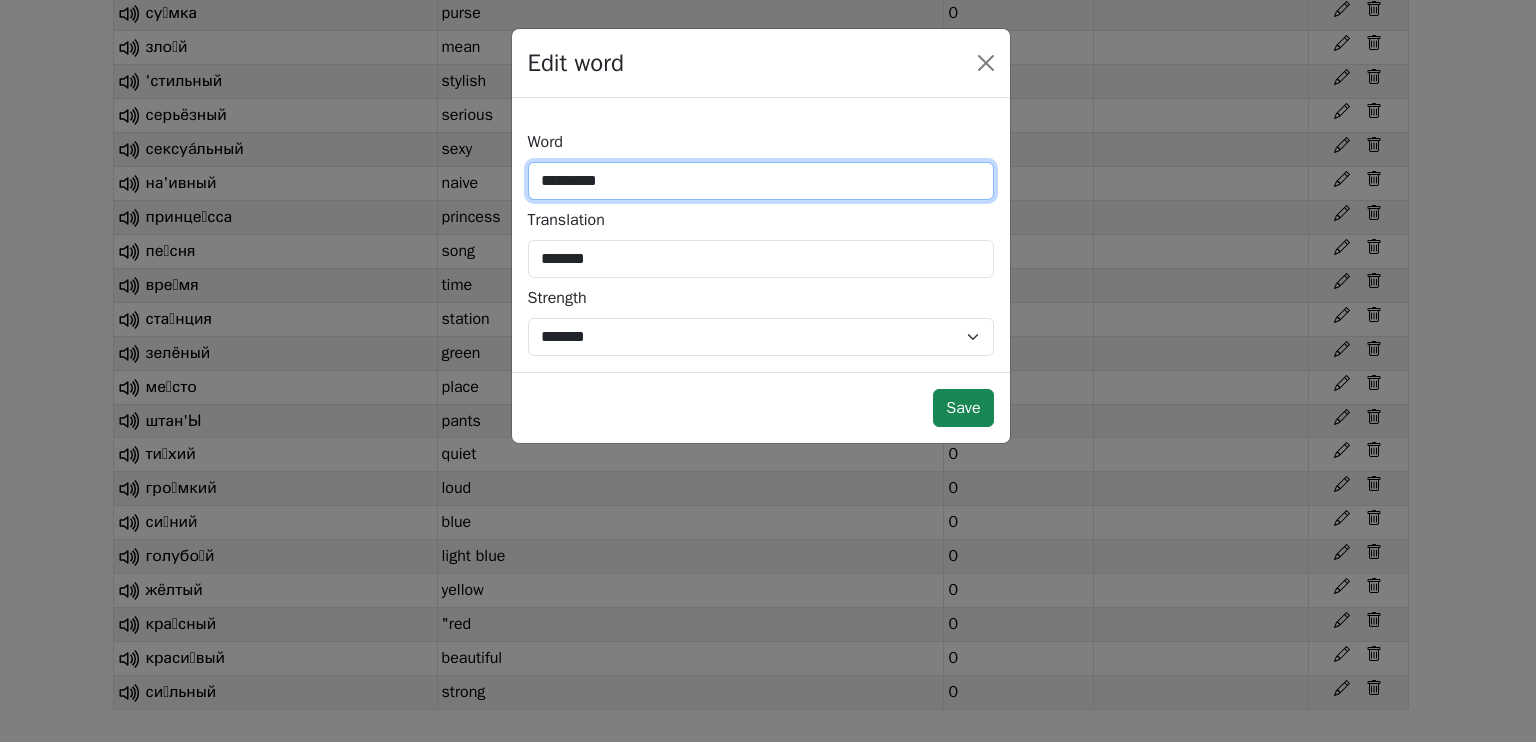 click on "*********" at bounding box center (761, 181) 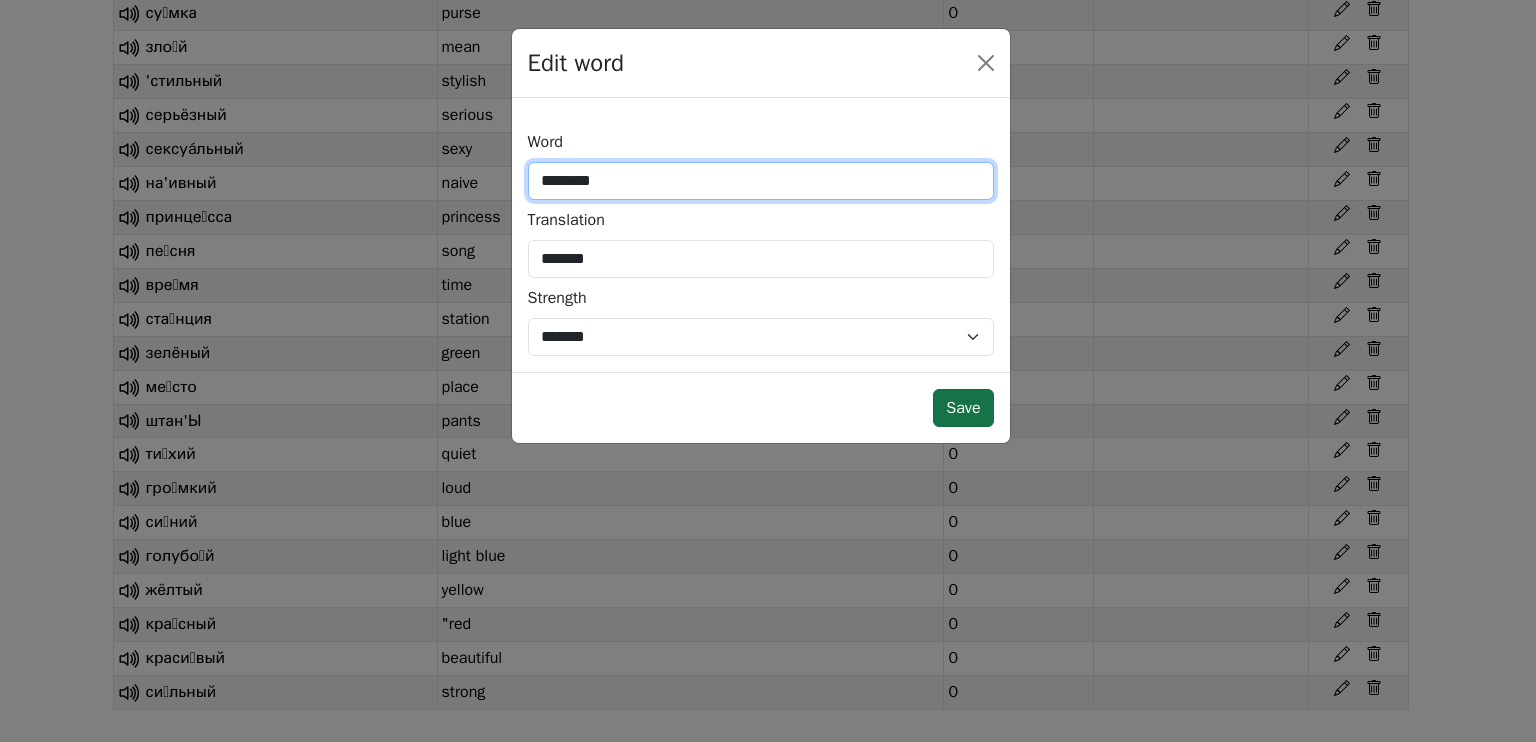 type on "********" 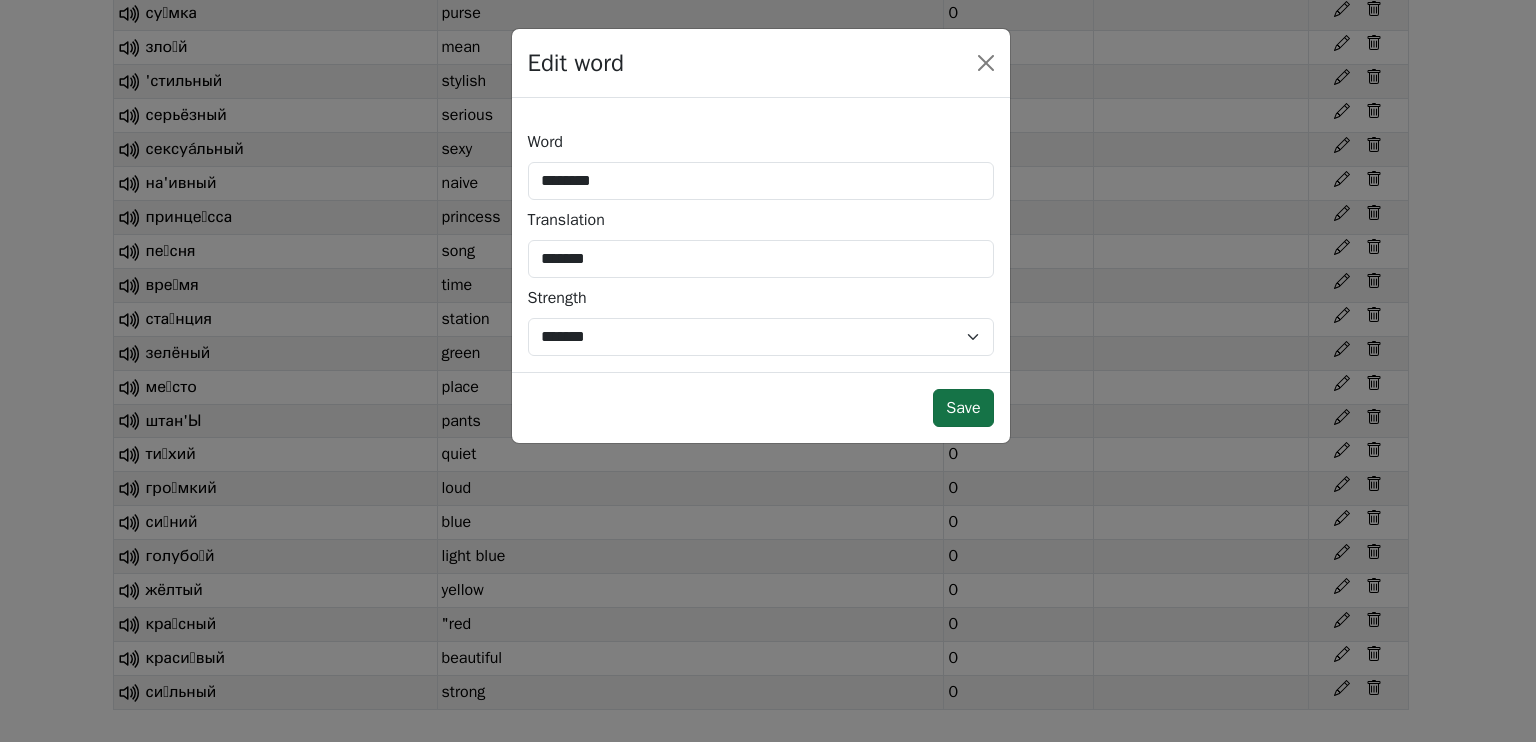 click on "Save" at bounding box center (963, 408) 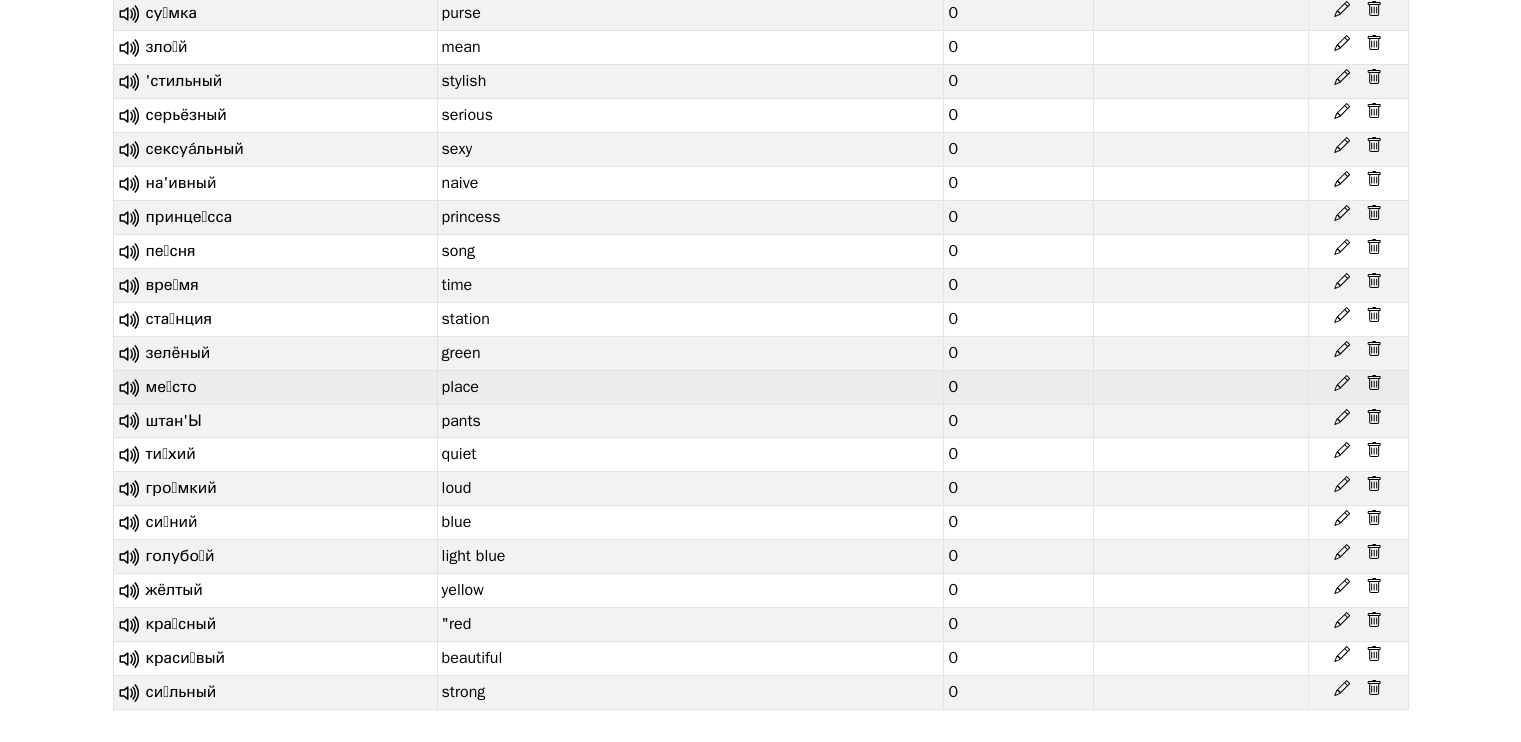 scroll, scrollTop: 7991, scrollLeft: 0, axis: vertical 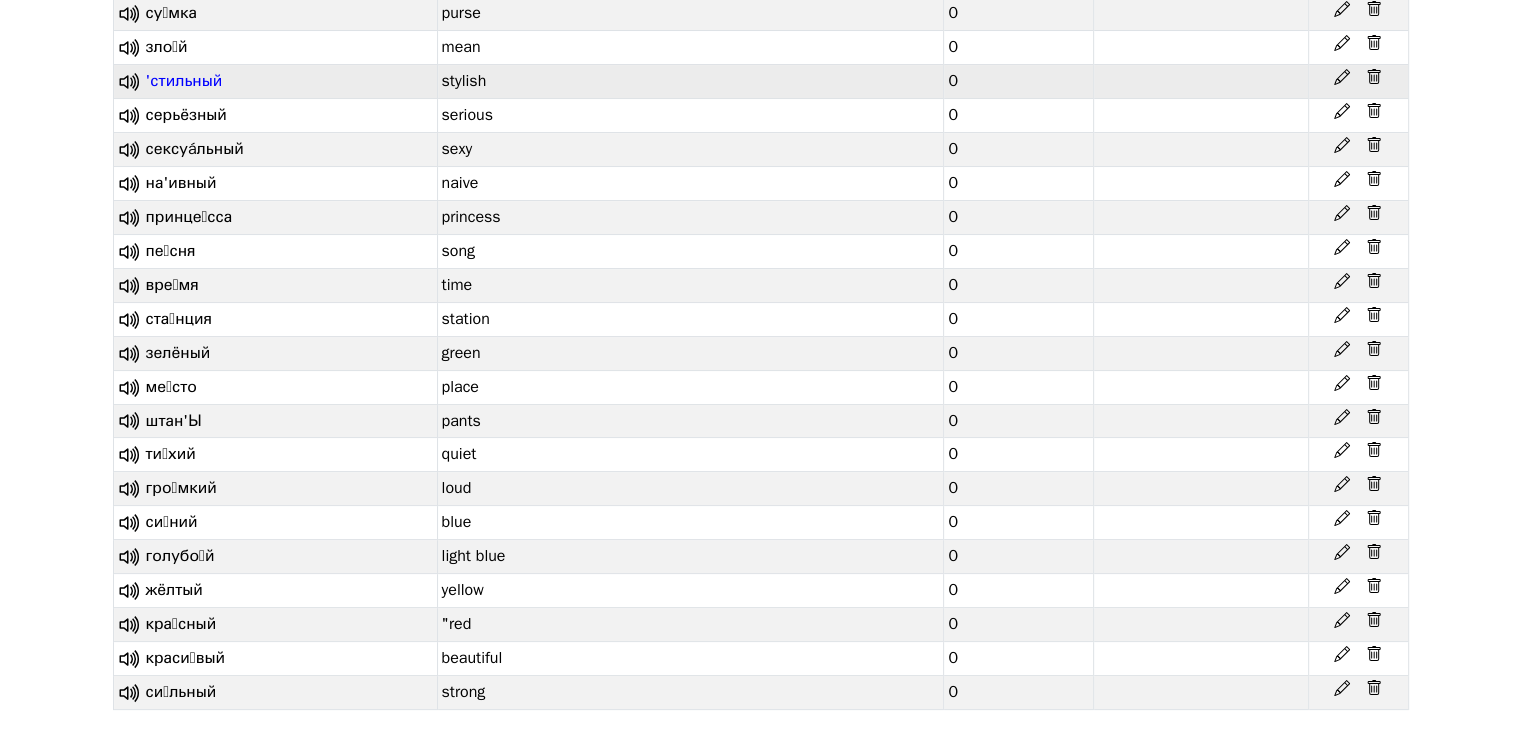 click on "'стильный" at bounding box center [184, 81] 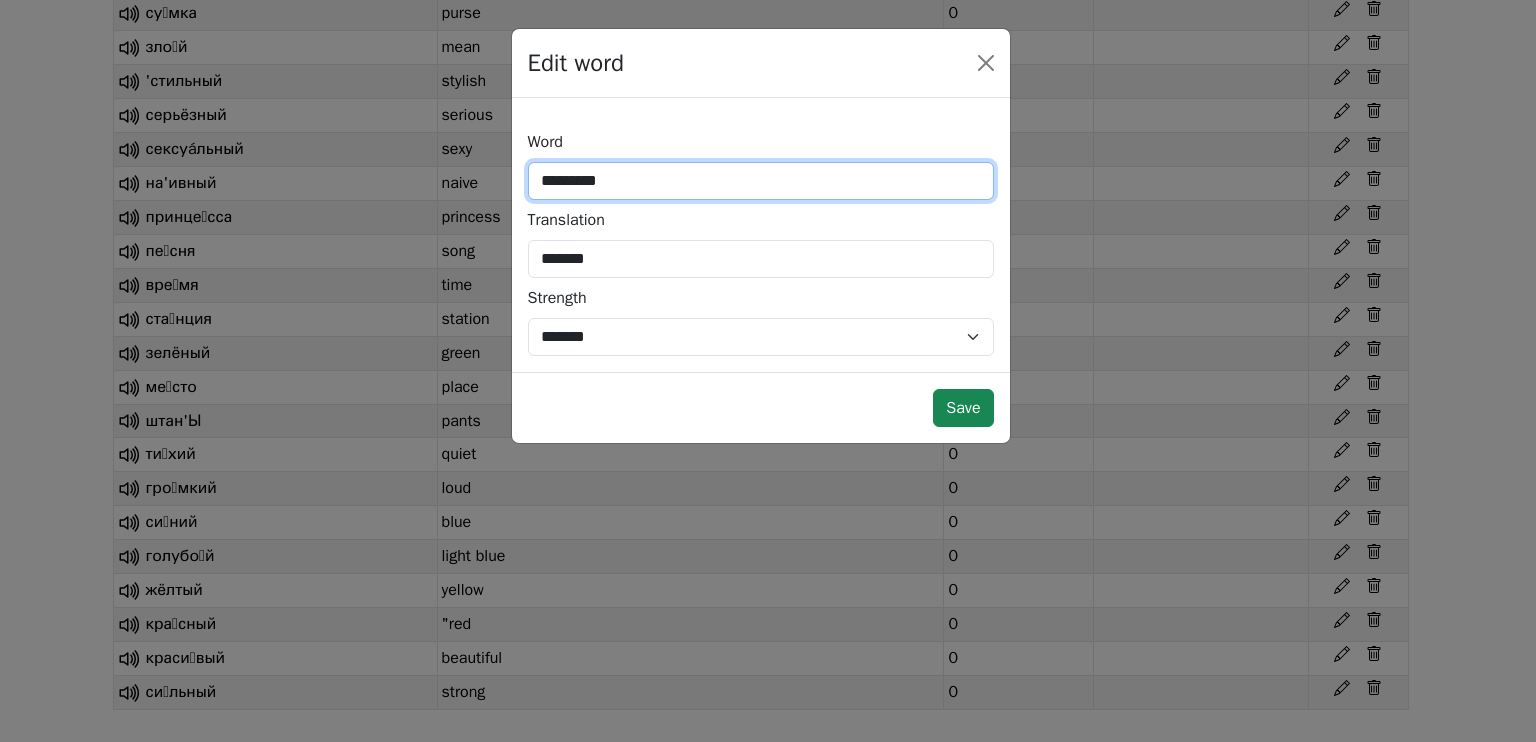 click on "*********" at bounding box center (761, 181) 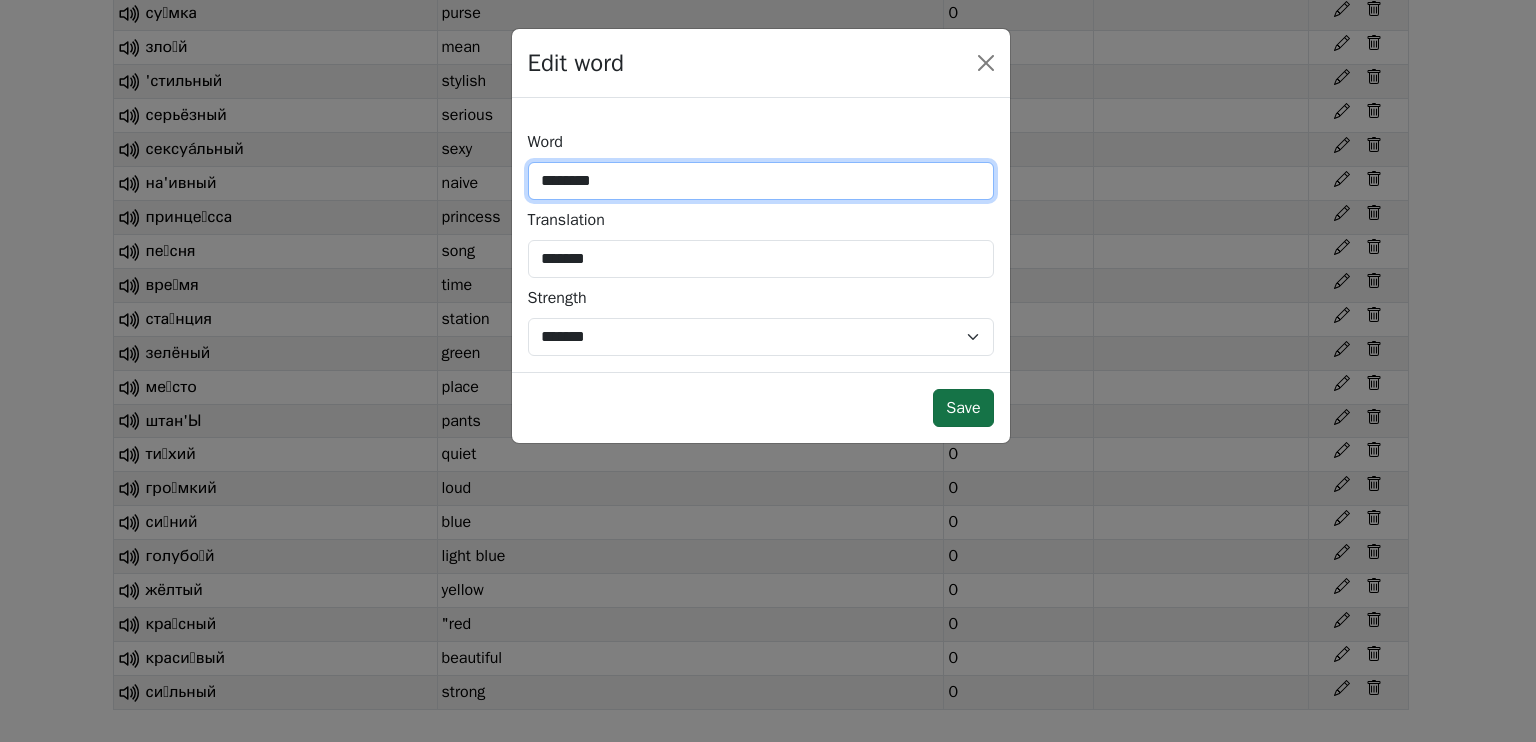 type on "********" 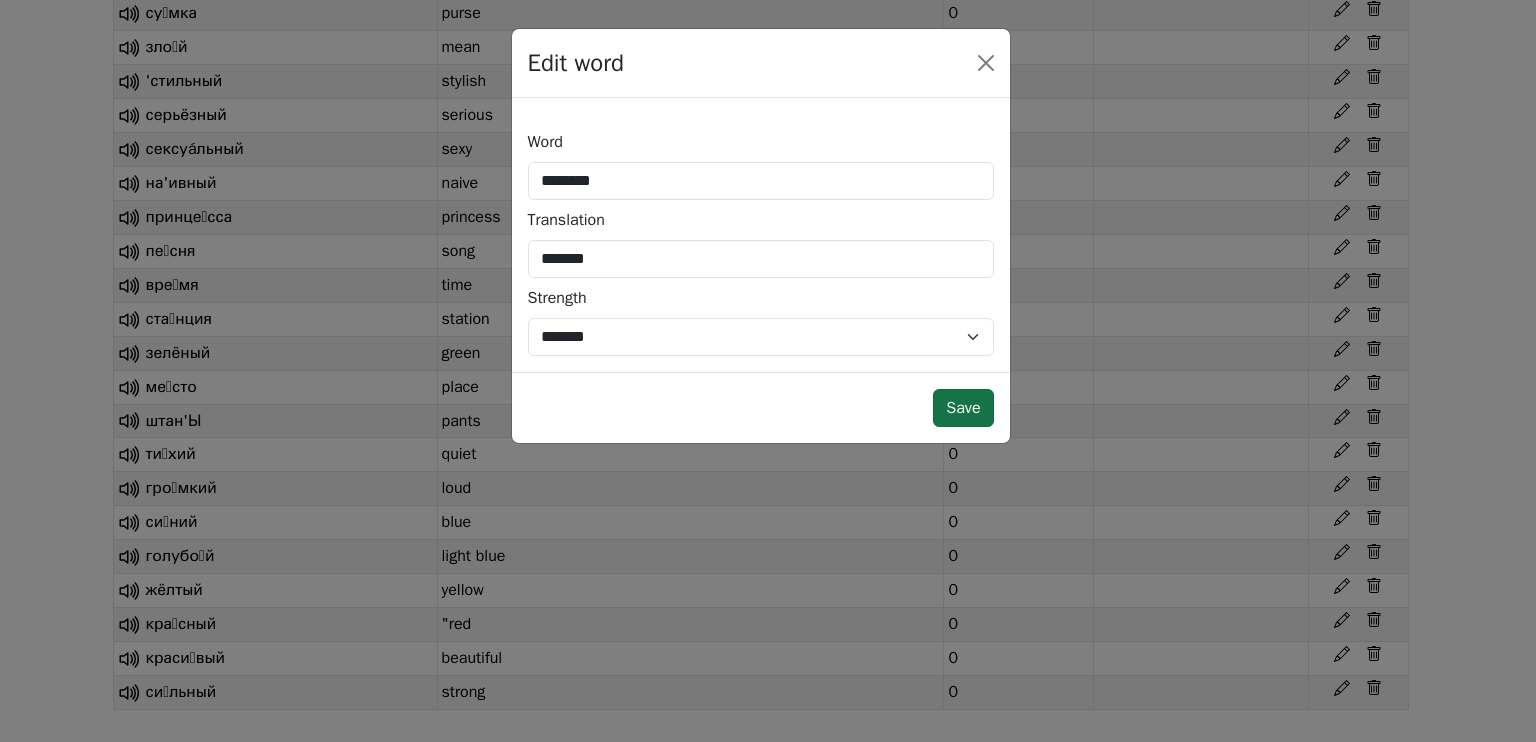 click on "Save" at bounding box center [963, 408] 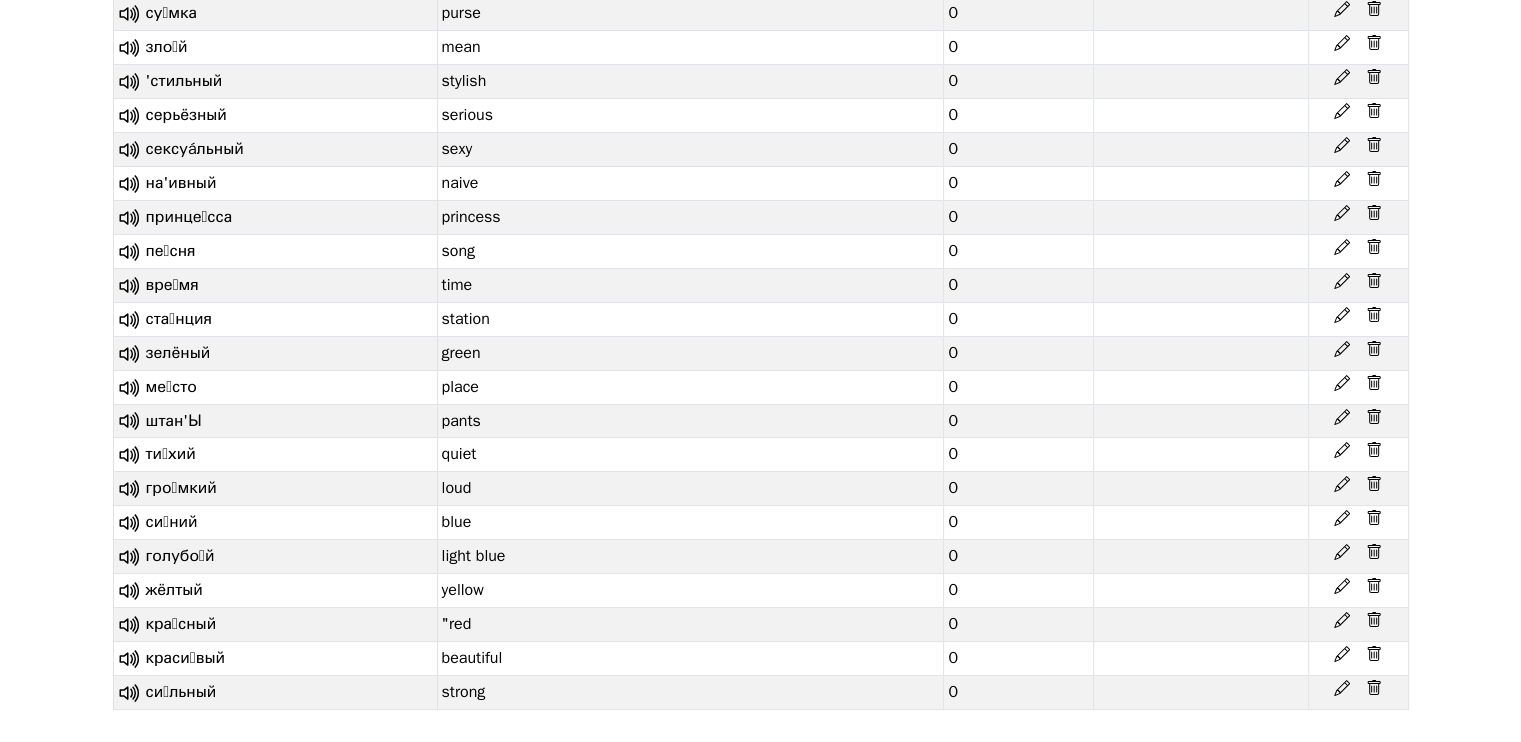 scroll, scrollTop: 7791, scrollLeft: 0, axis: vertical 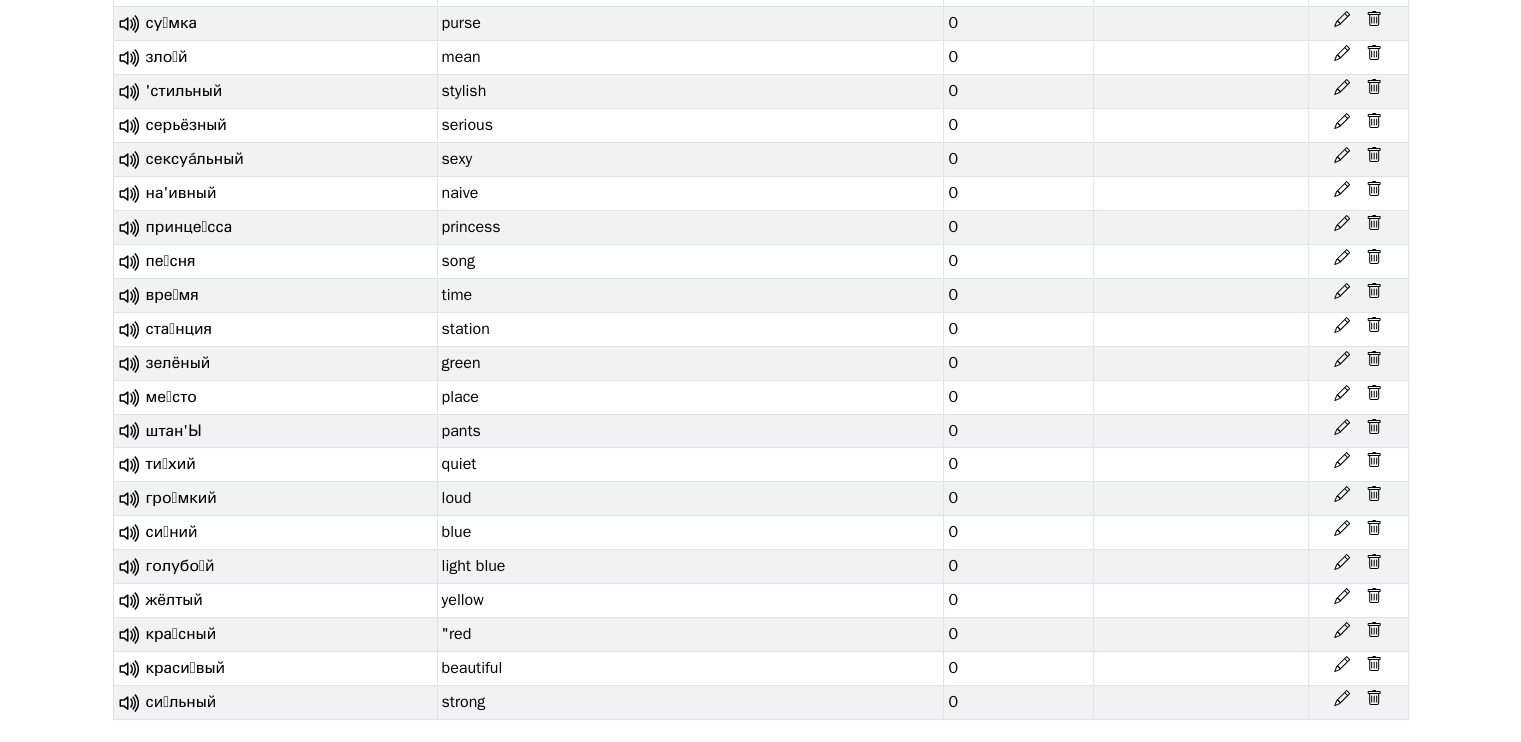 click on "жа'кет" at bounding box center [170, -112] 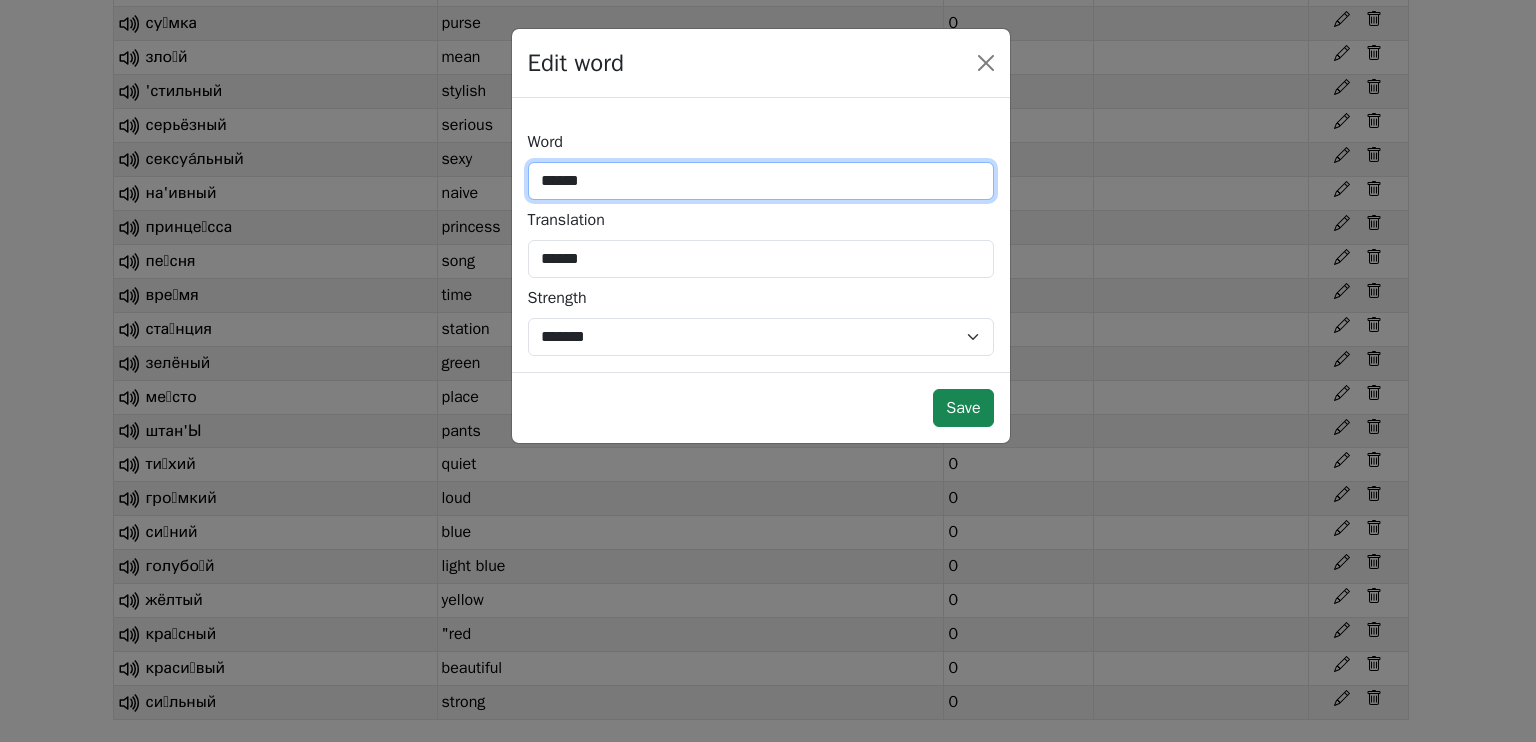 click on "******" at bounding box center (761, 181) 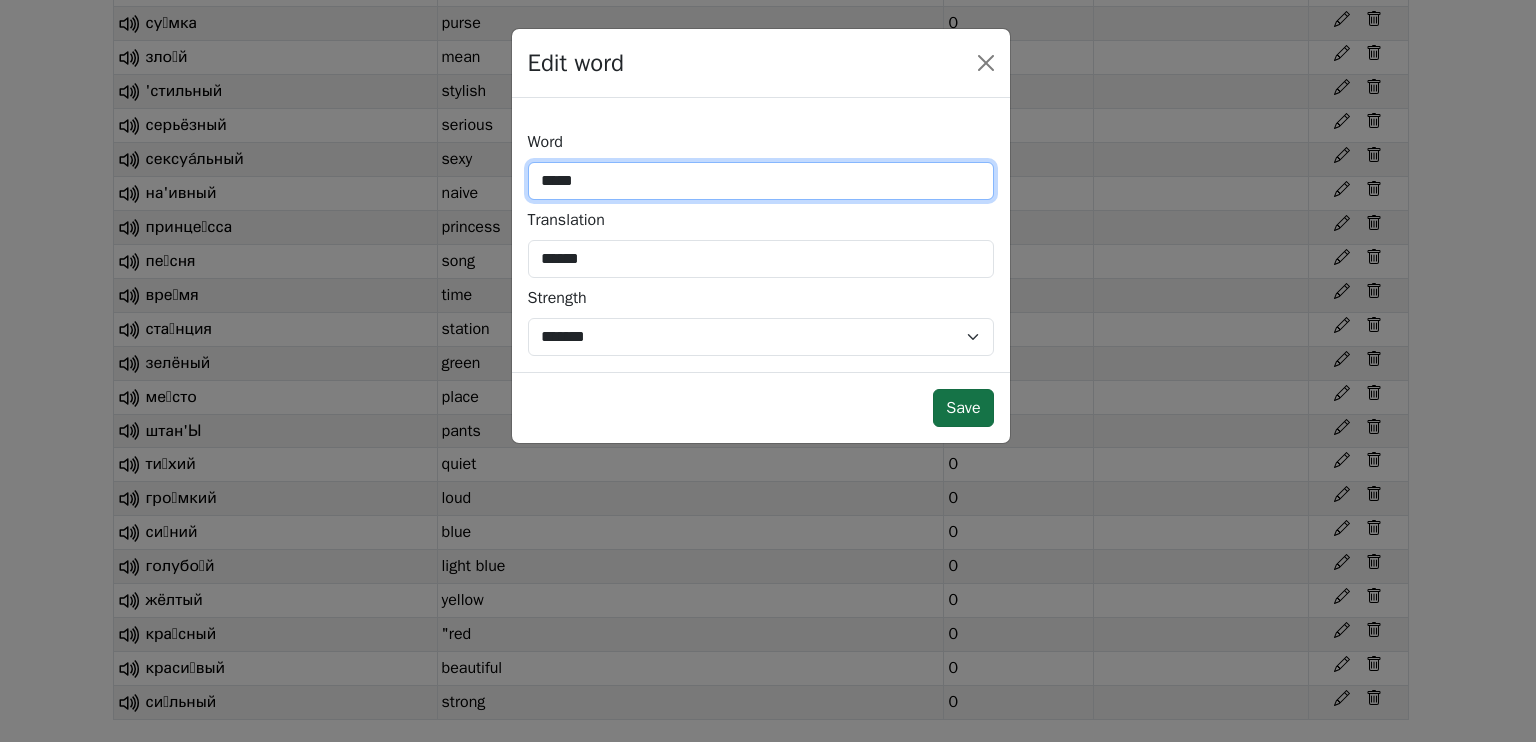 type on "*****" 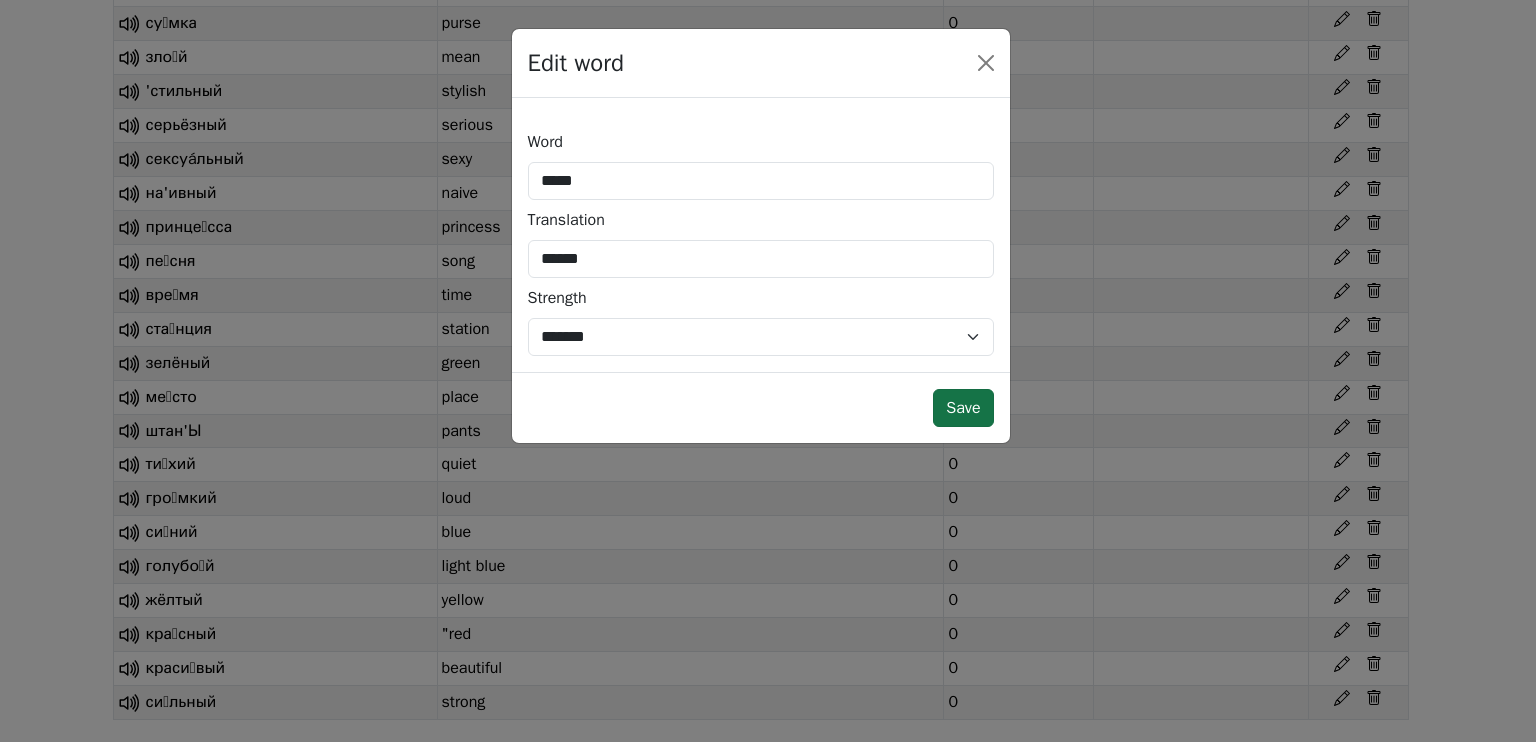 click on "Save" at bounding box center [963, 408] 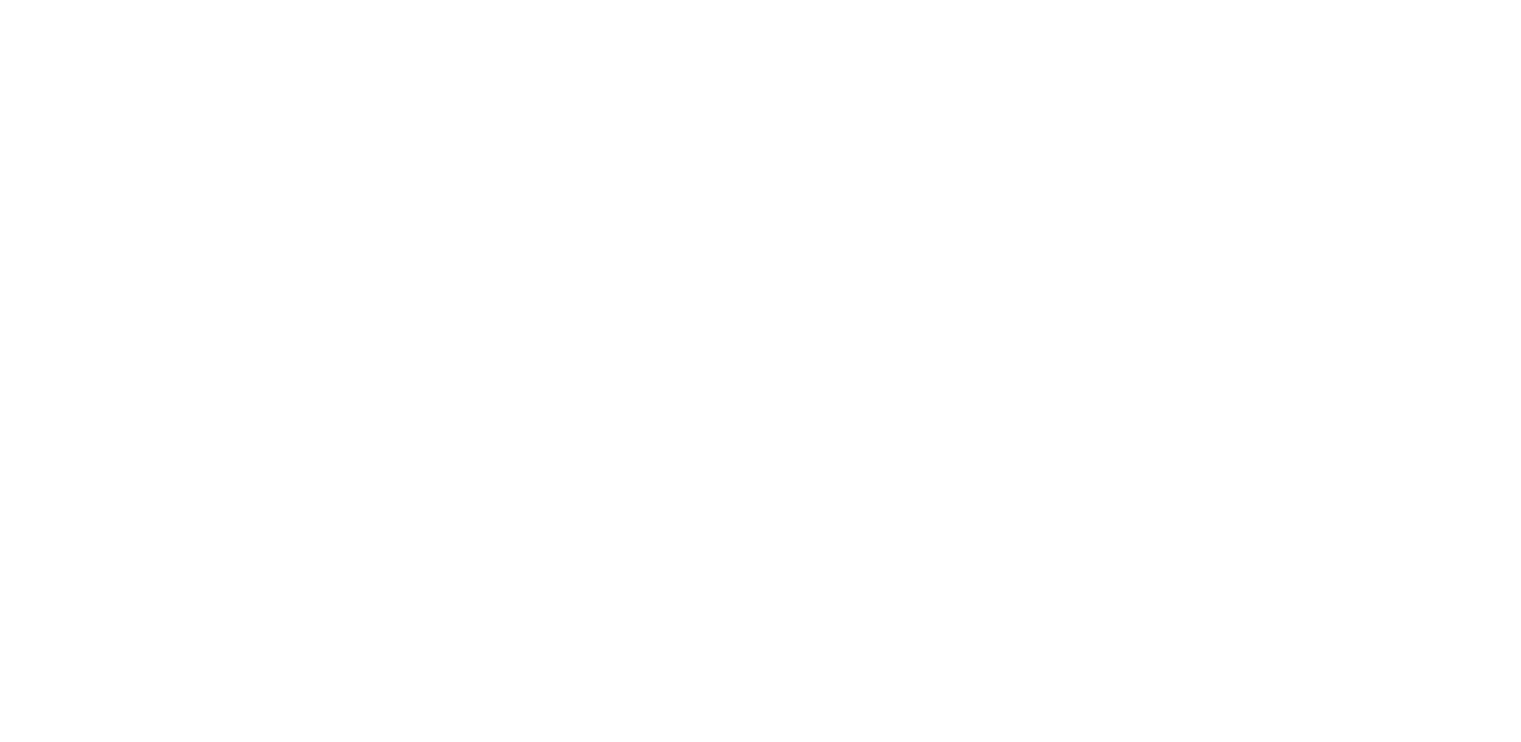 scroll, scrollTop: 0, scrollLeft: 0, axis: both 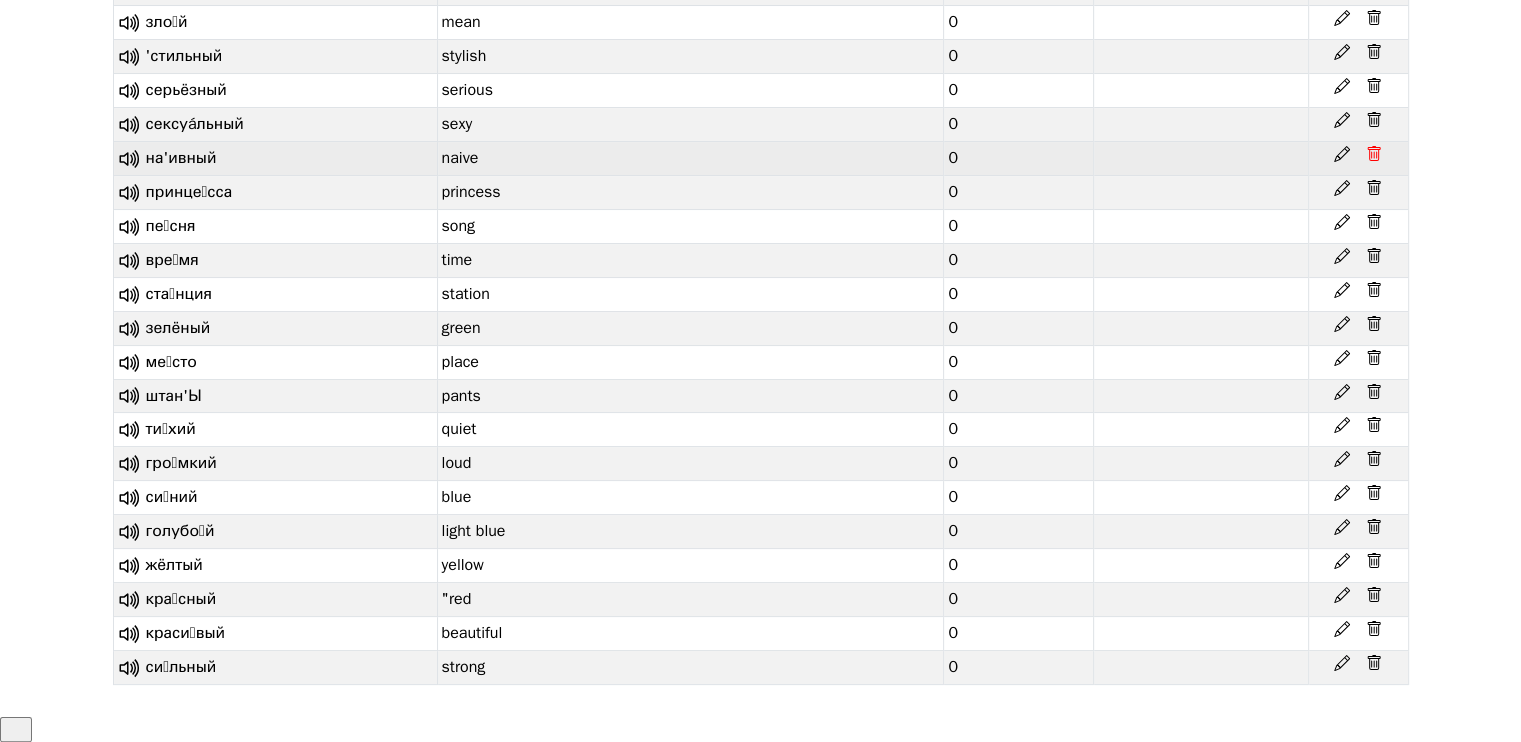 click 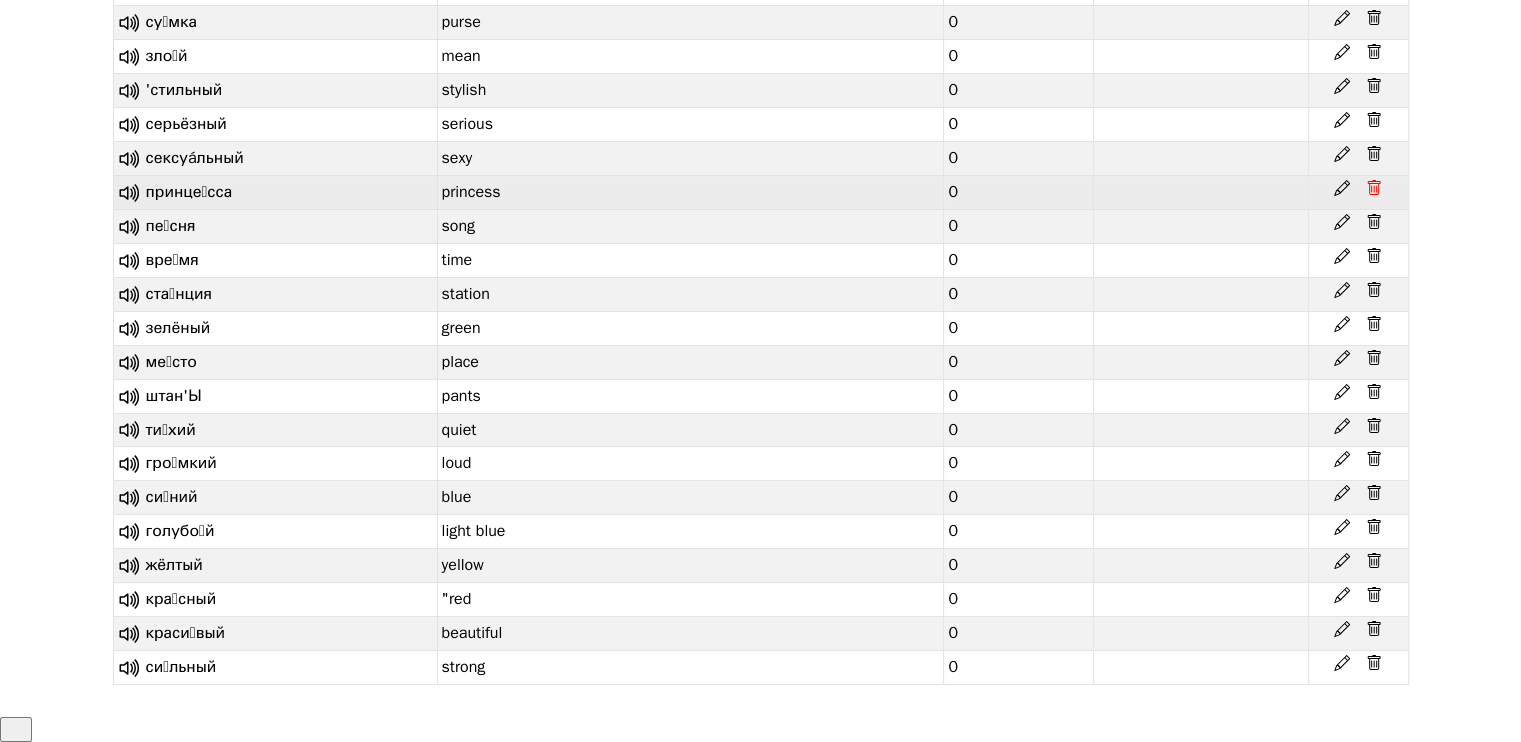 scroll, scrollTop: 8056, scrollLeft: 0, axis: vertical 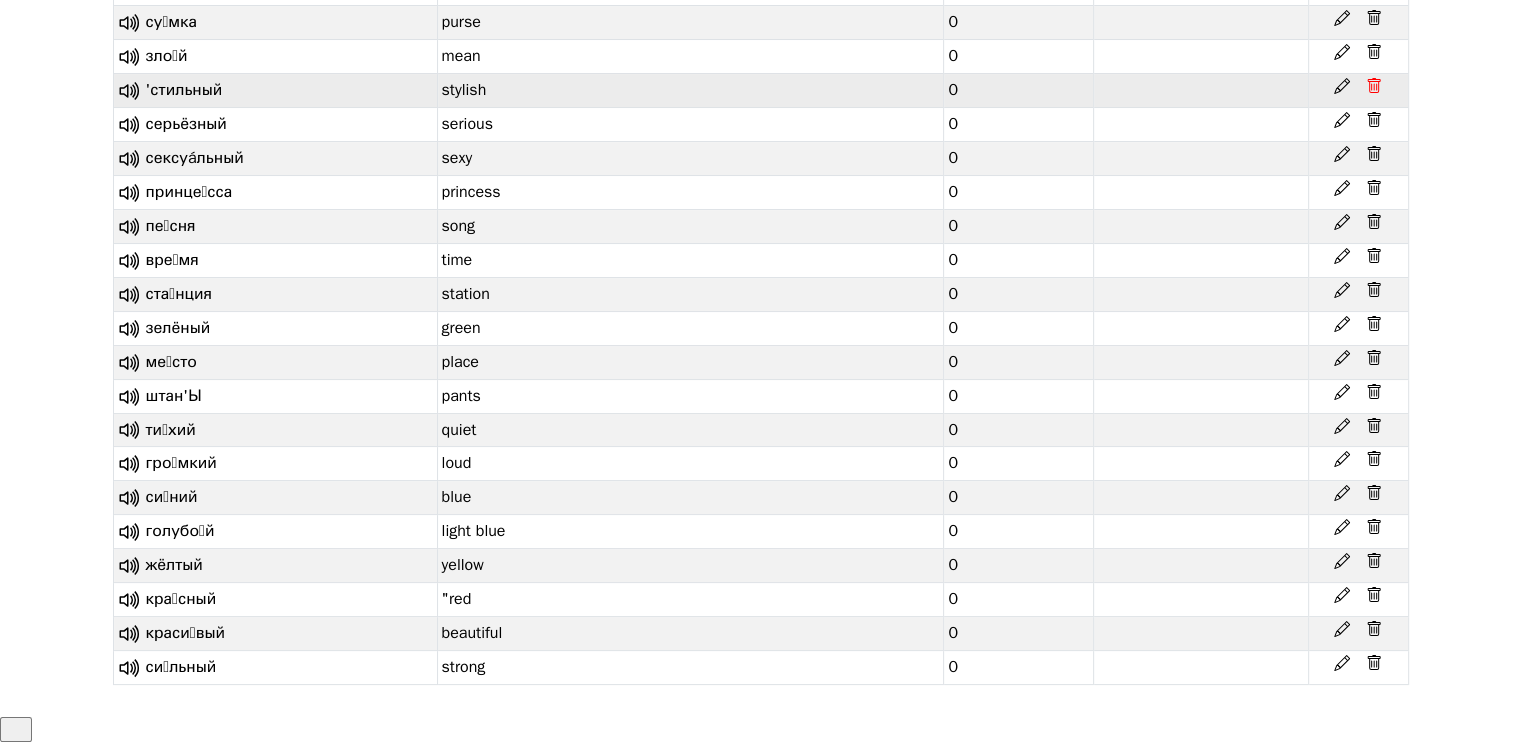 click 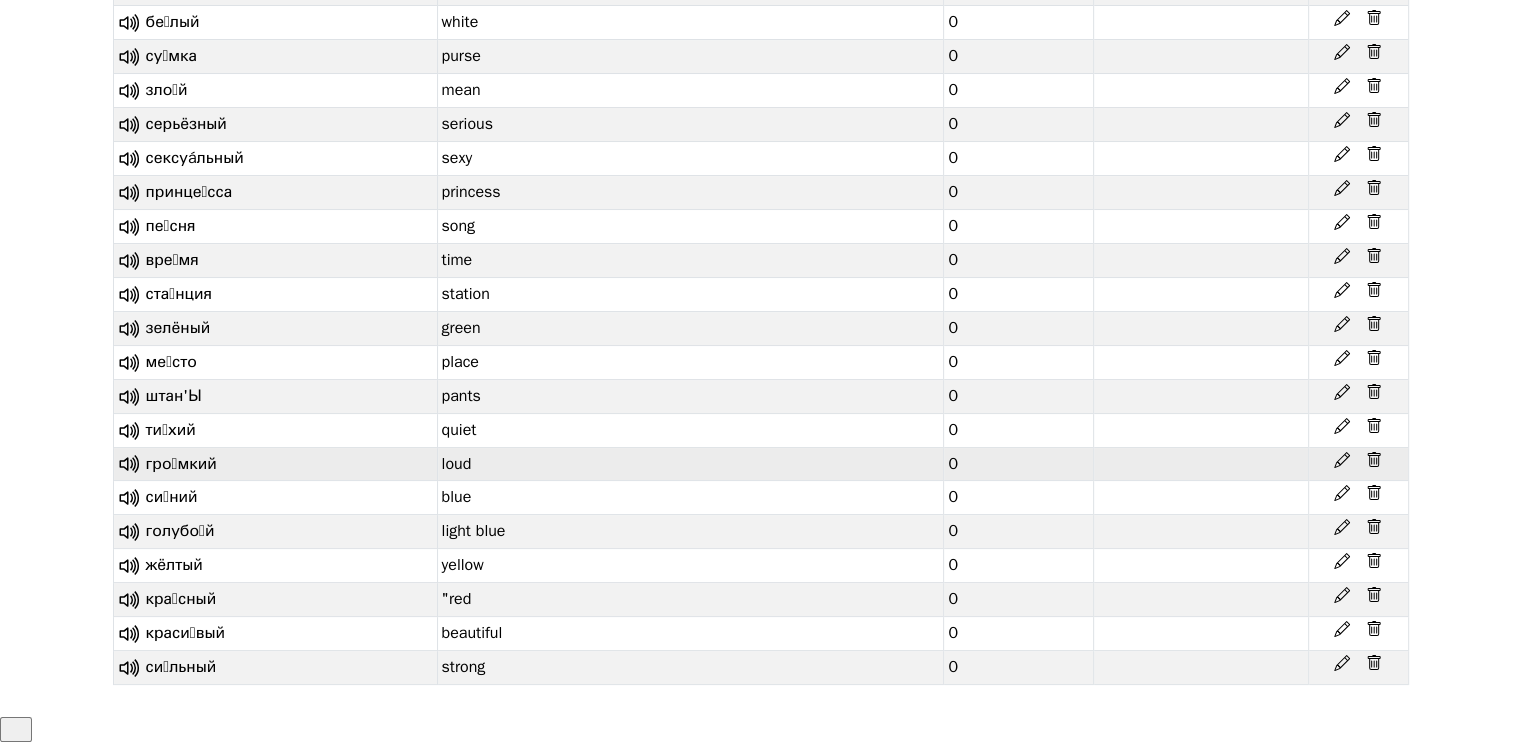 scroll, scrollTop: 7720, scrollLeft: 0, axis: vertical 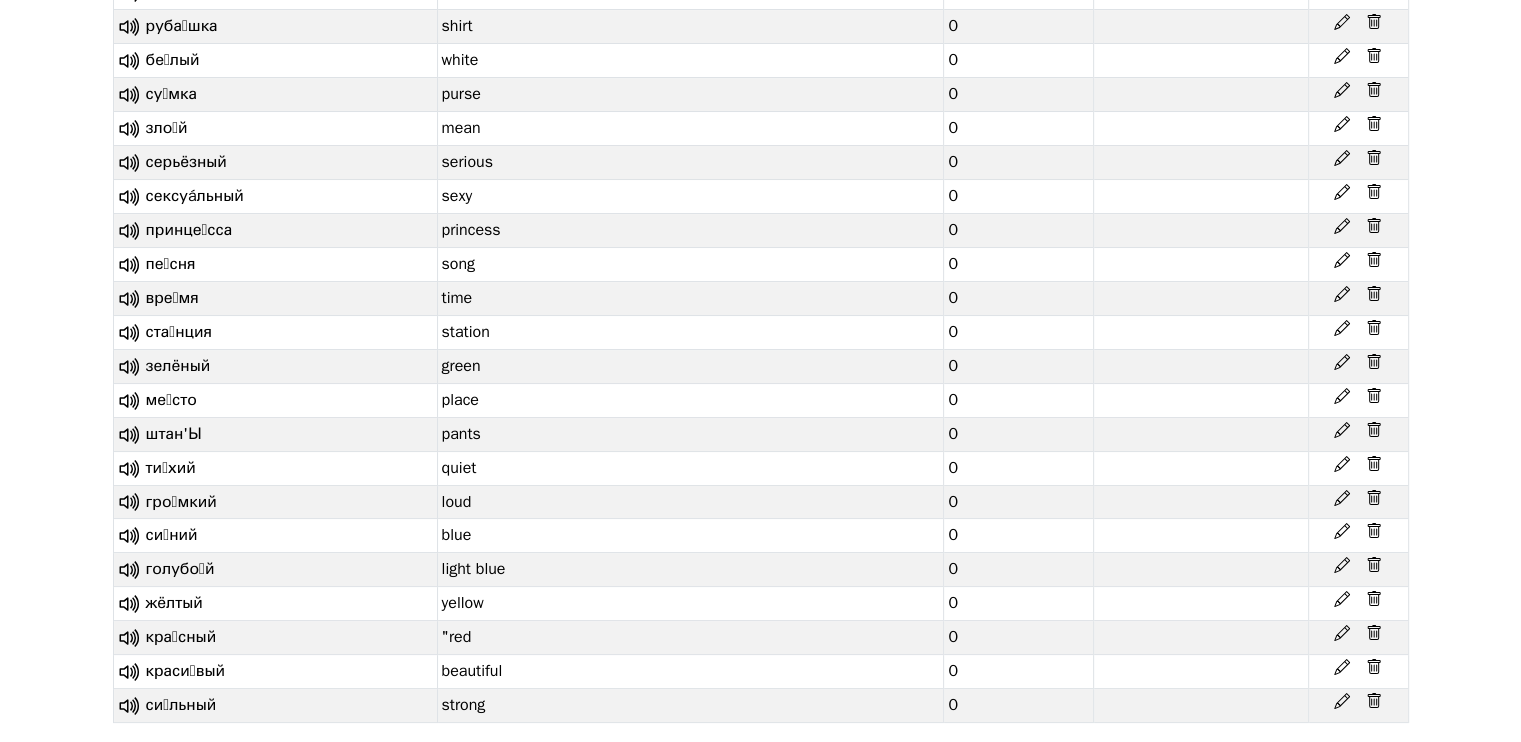click 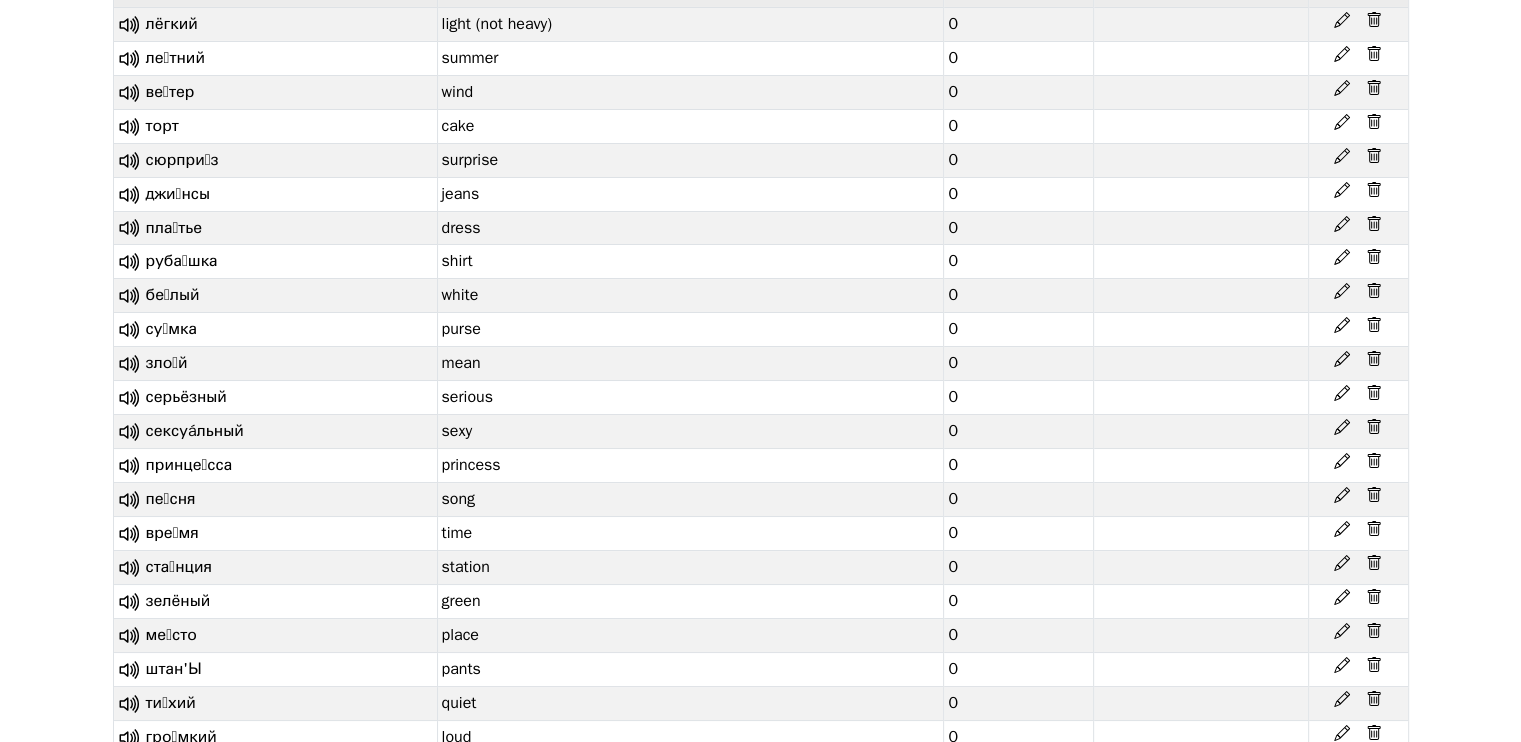 scroll, scrollTop: 7420, scrollLeft: 0, axis: vertical 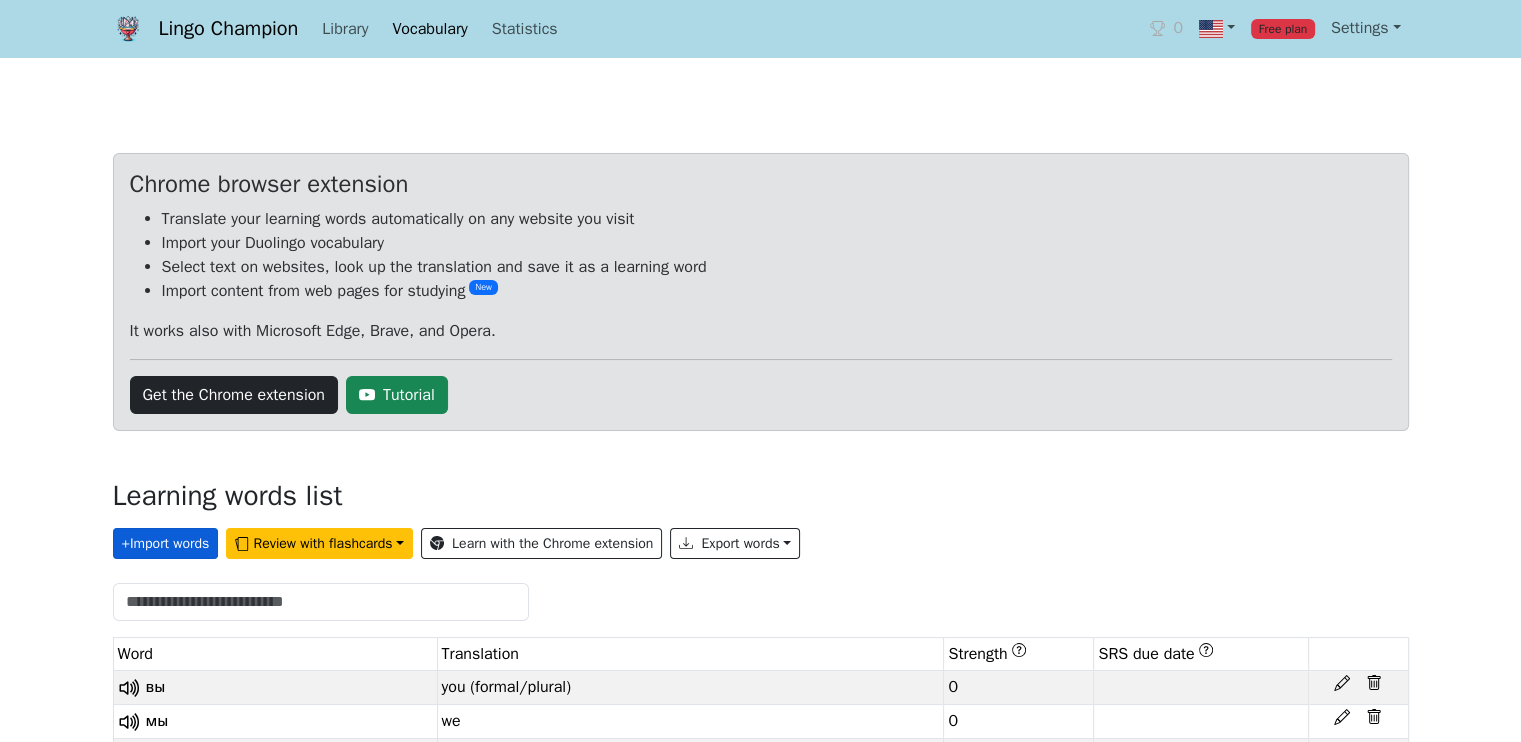 click on "+  Import words" at bounding box center [166, 543] 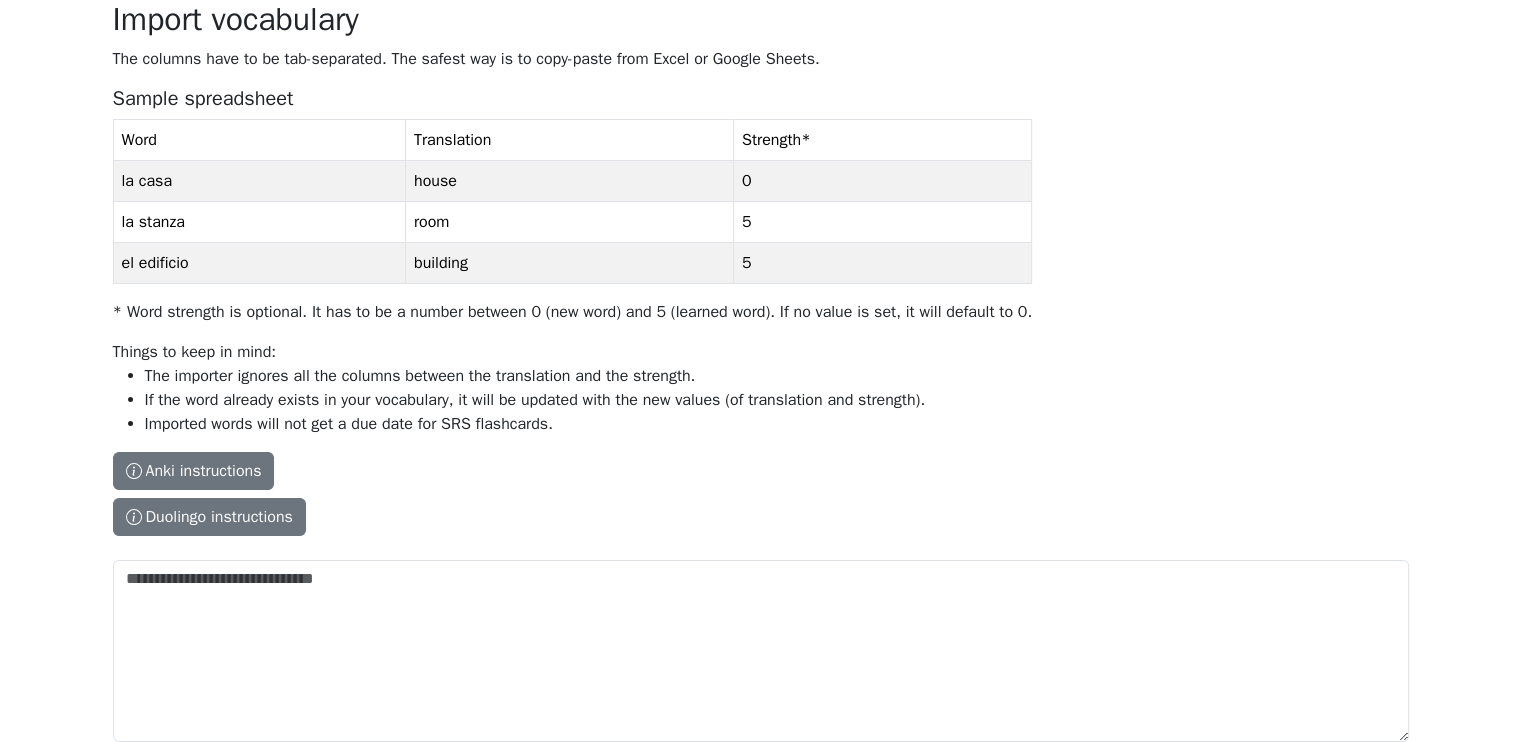 scroll, scrollTop: 236, scrollLeft: 0, axis: vertical 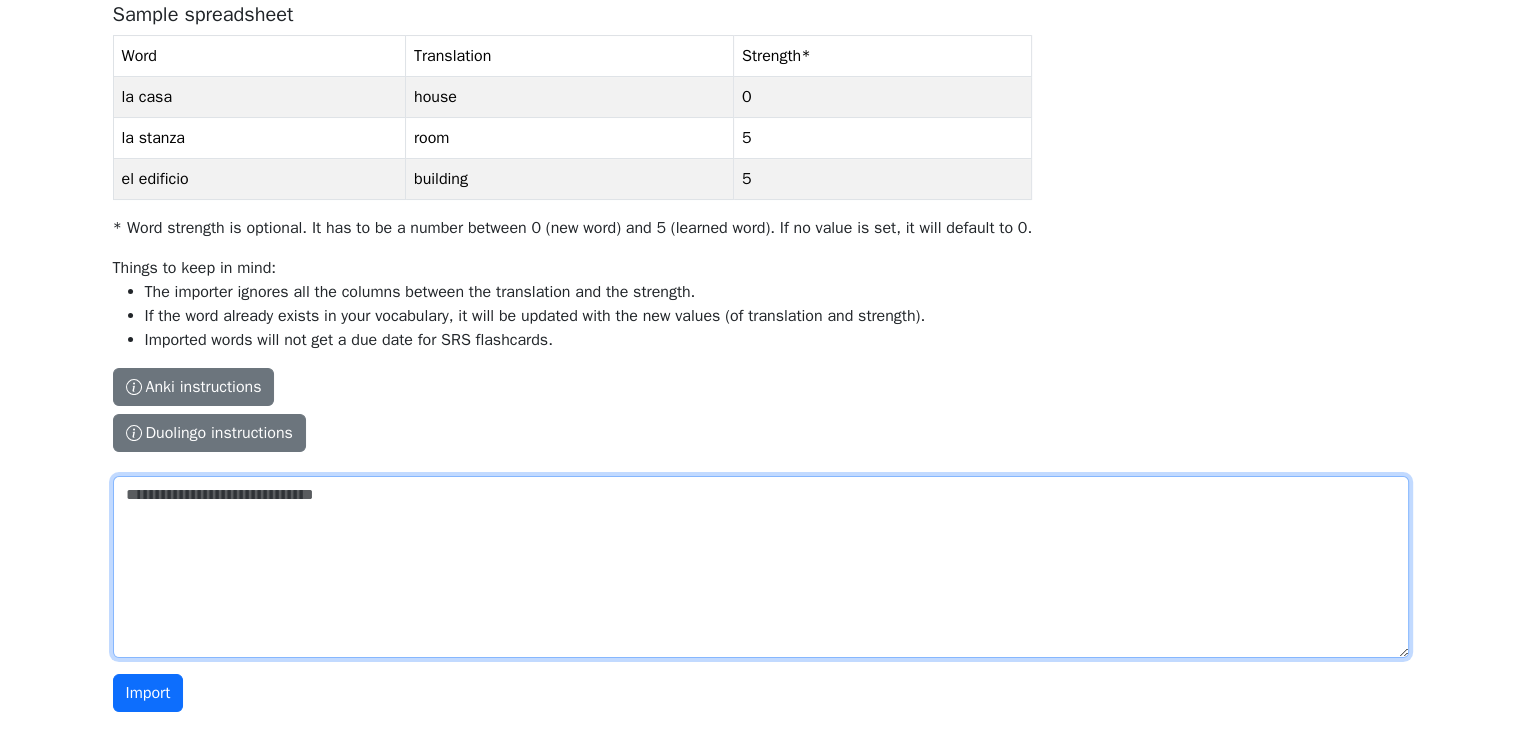 drag, startPoint x: 260, startPoint y: 525, endPoint x: 241, endPoint y: 520, distance: 19.646883 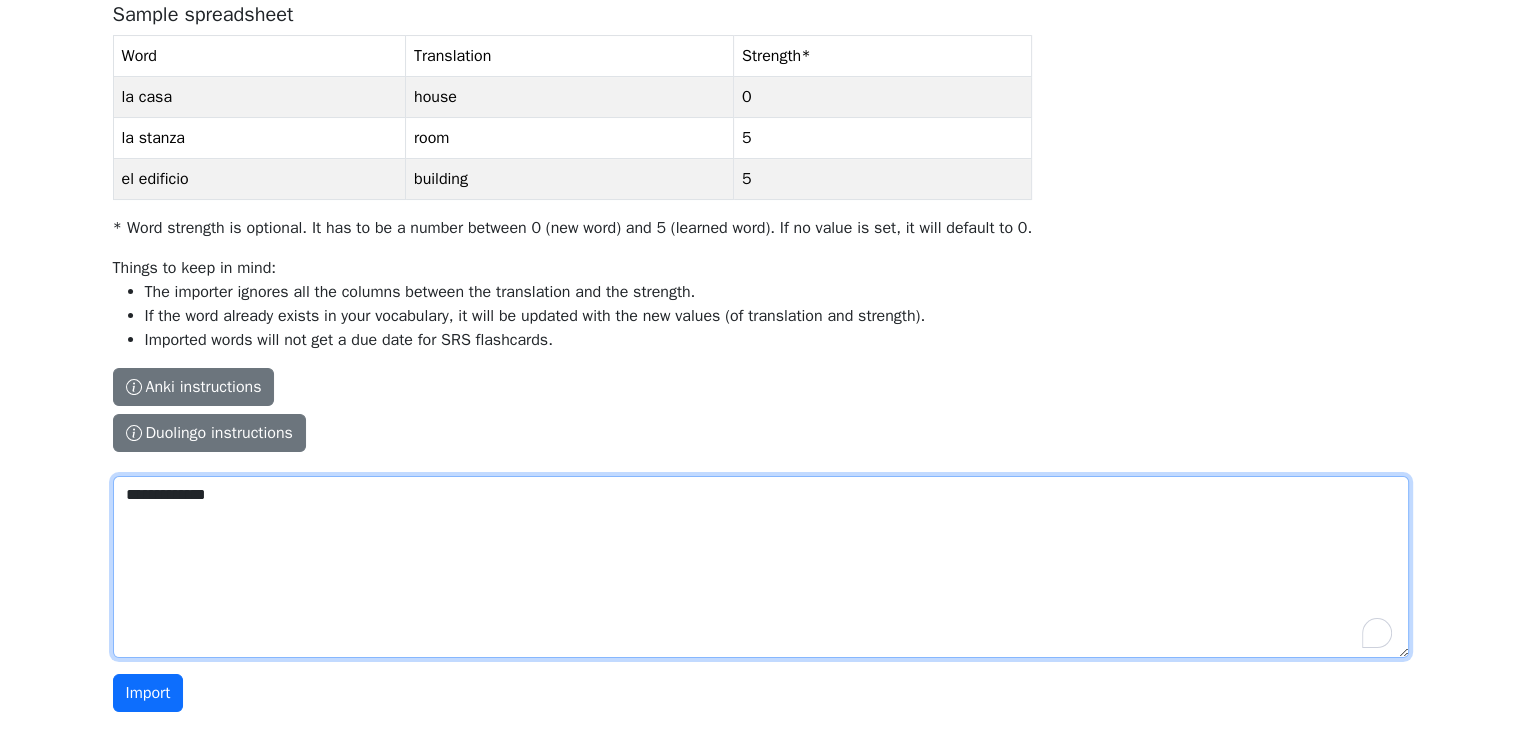 click on "**********" at bounding box center [761, 567] 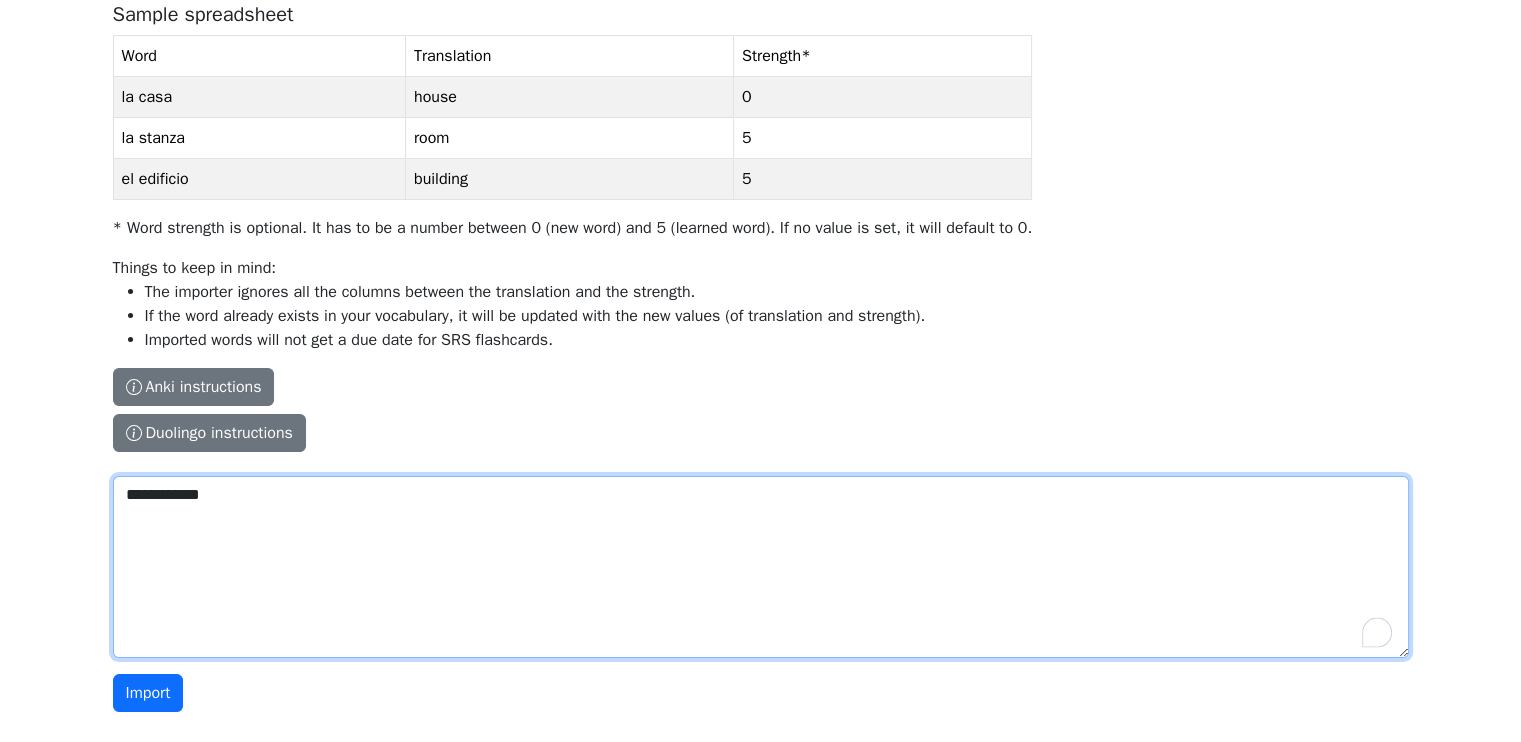 click on "**********" at bounding box center [761, 567] 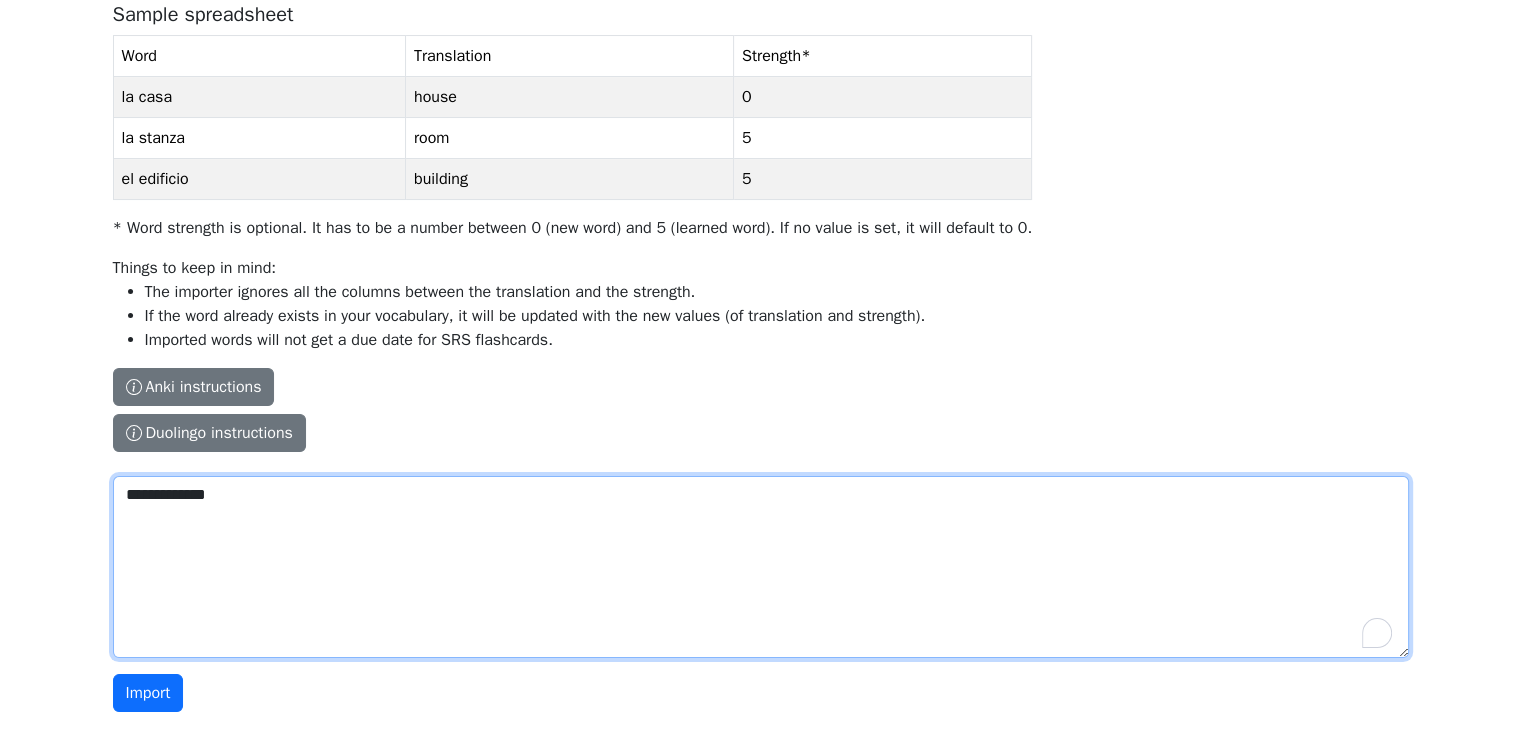 paste on "**********" 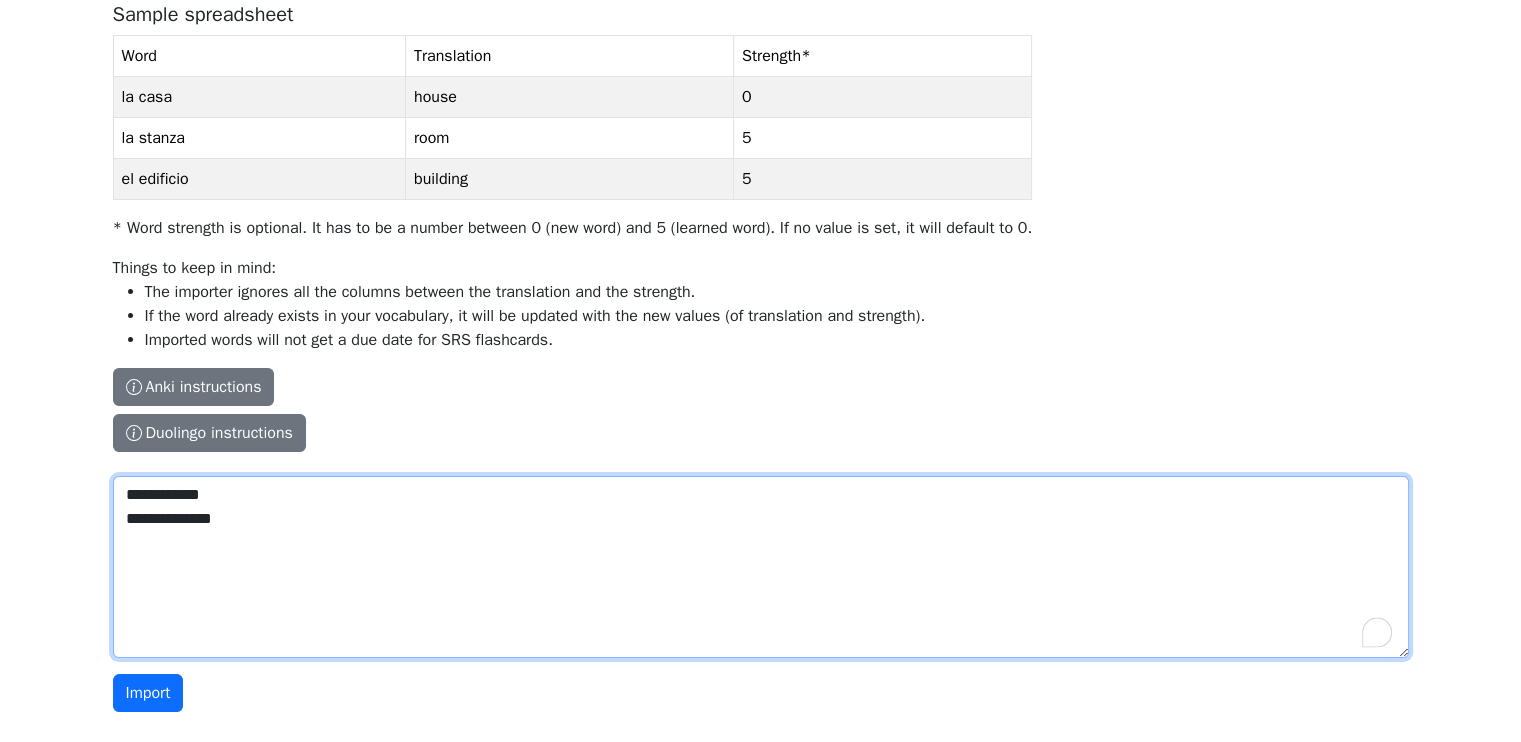 click on "**********" at bounding box center (761, 567) 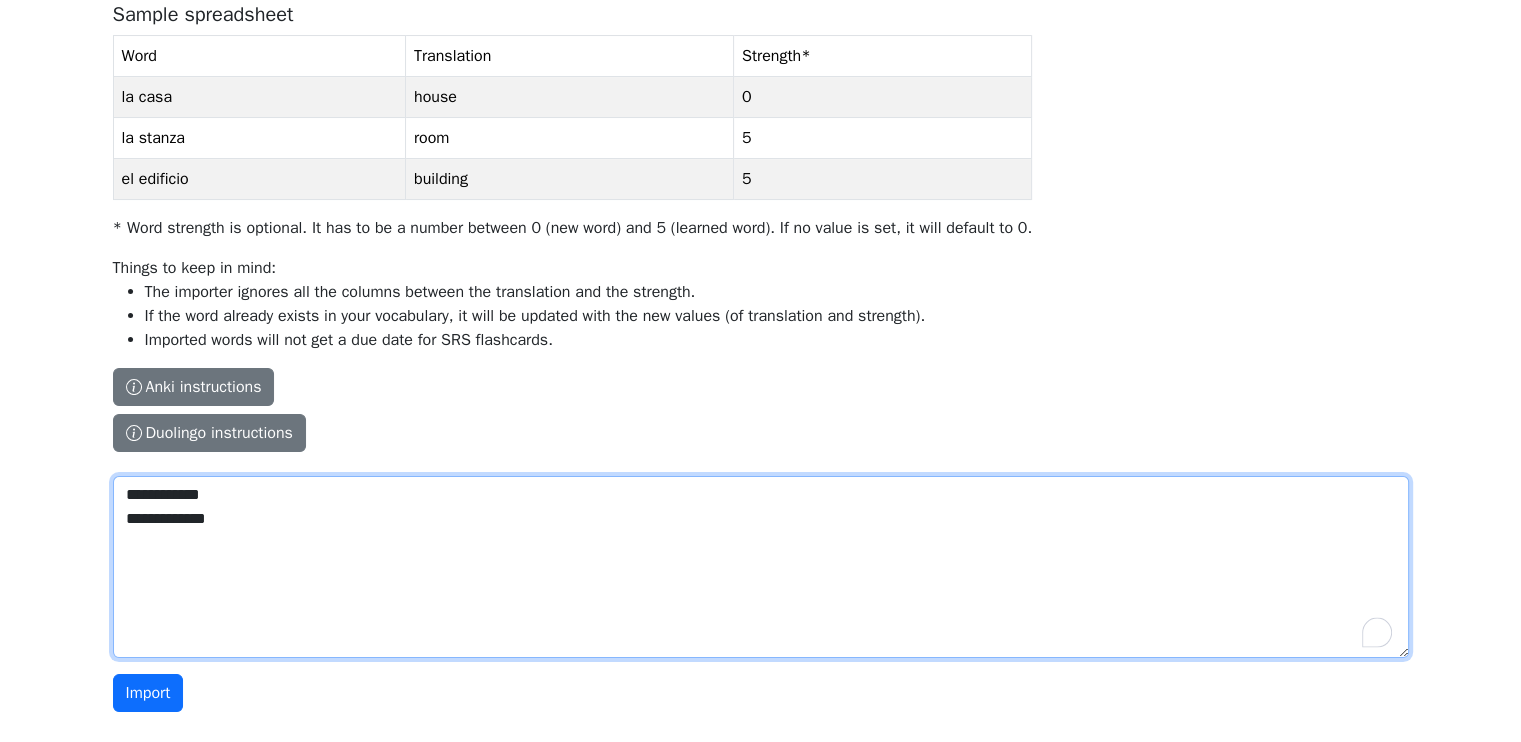click on "**********" at bounding box center (761, 567) 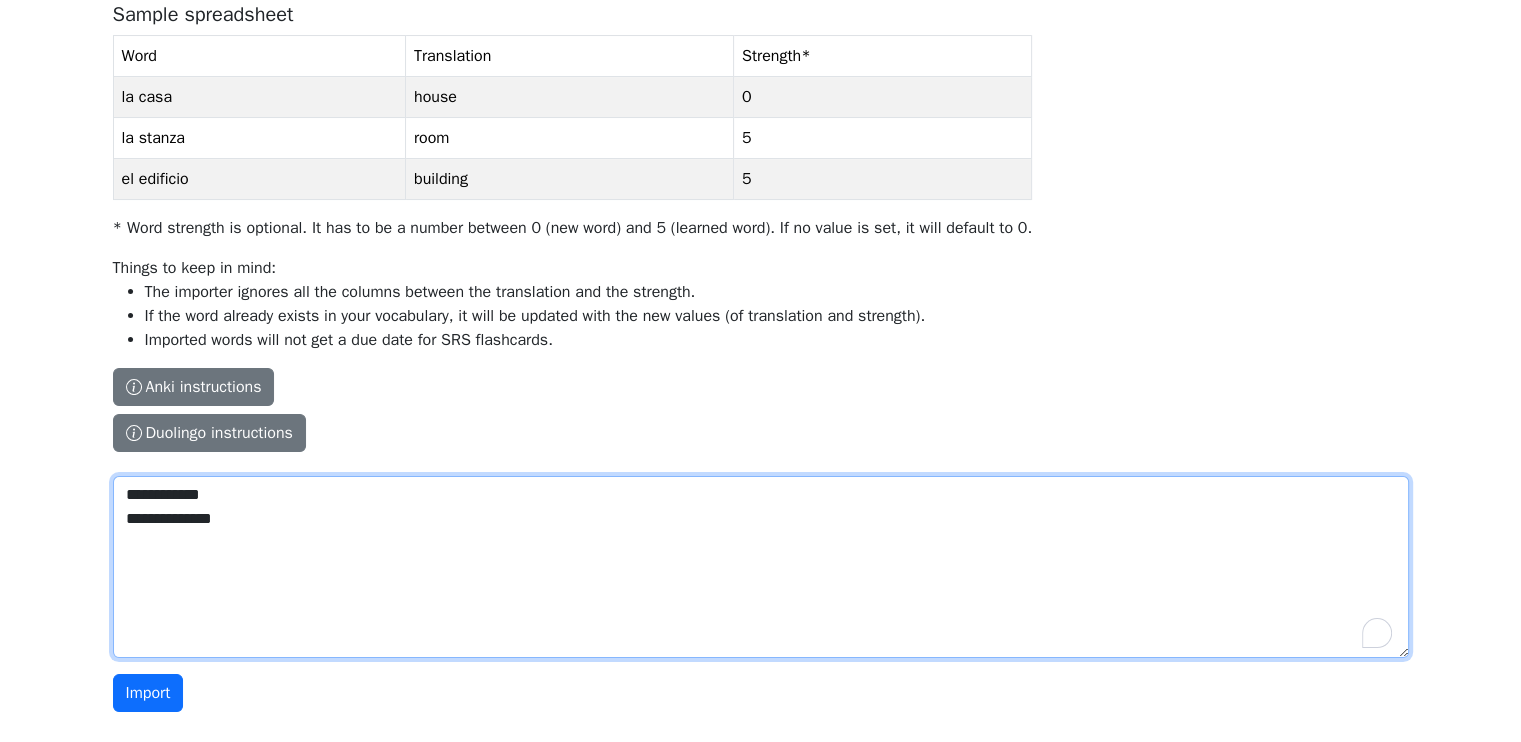 paste on "**********" 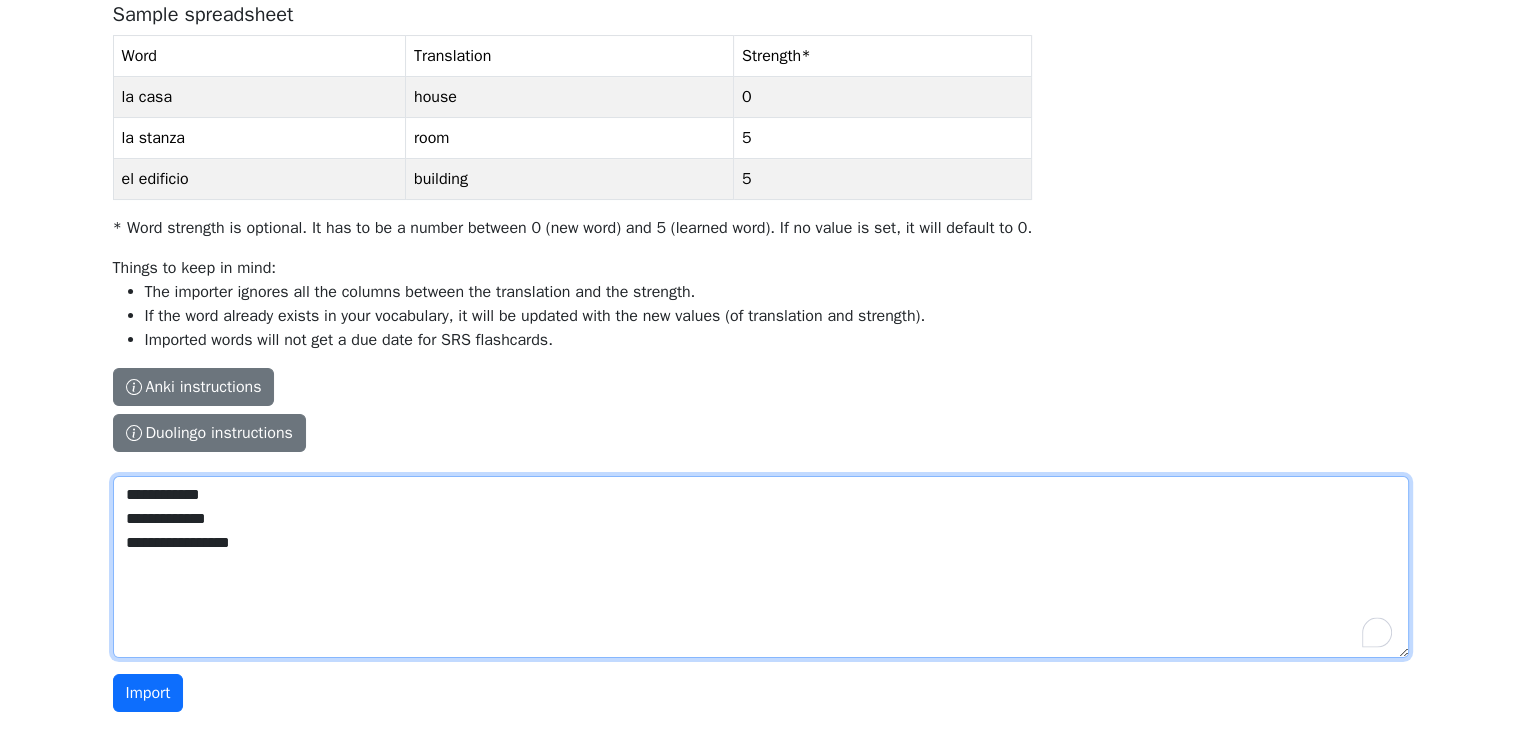 click on "**********" at bounding box center (761, 567) 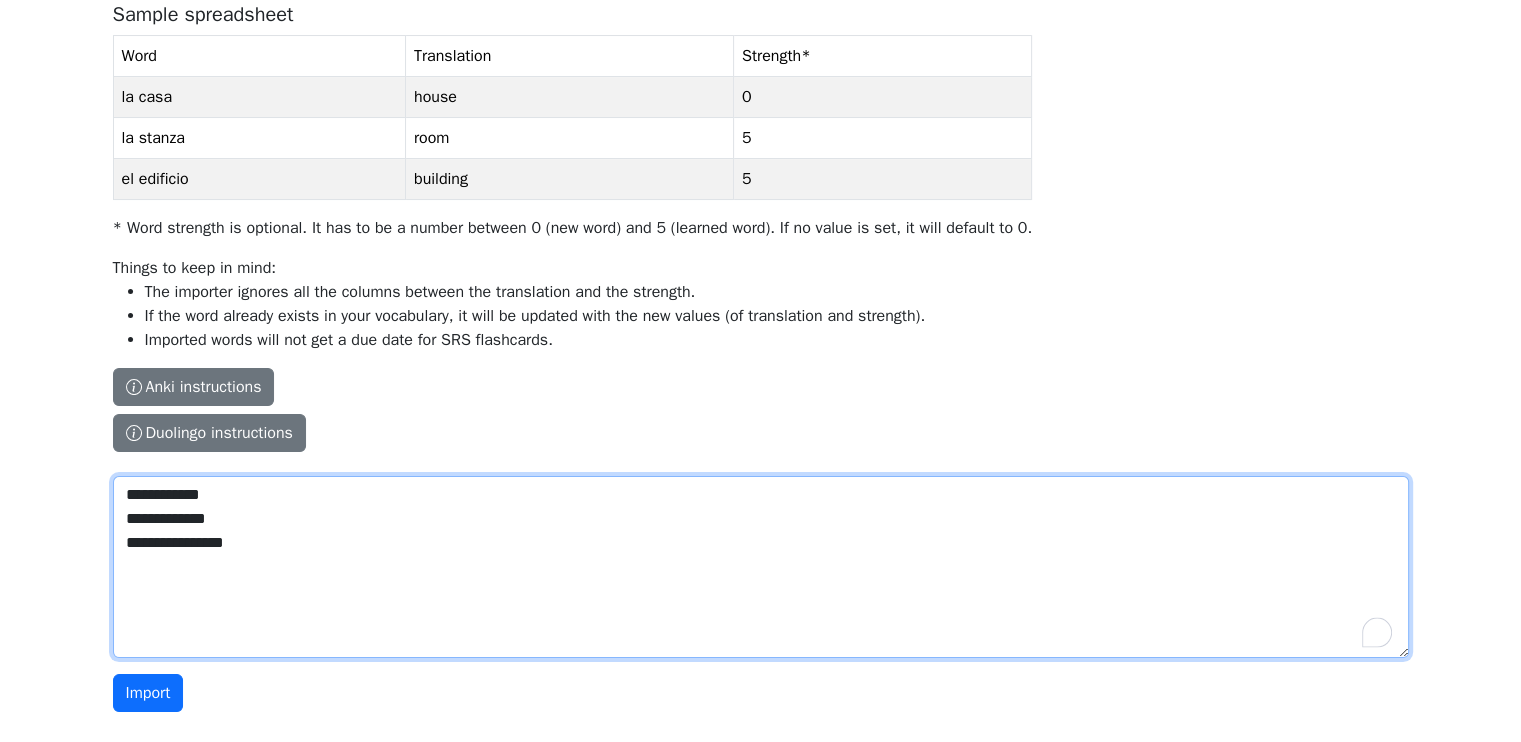 click on "**********" at bounding box center [761, 567] 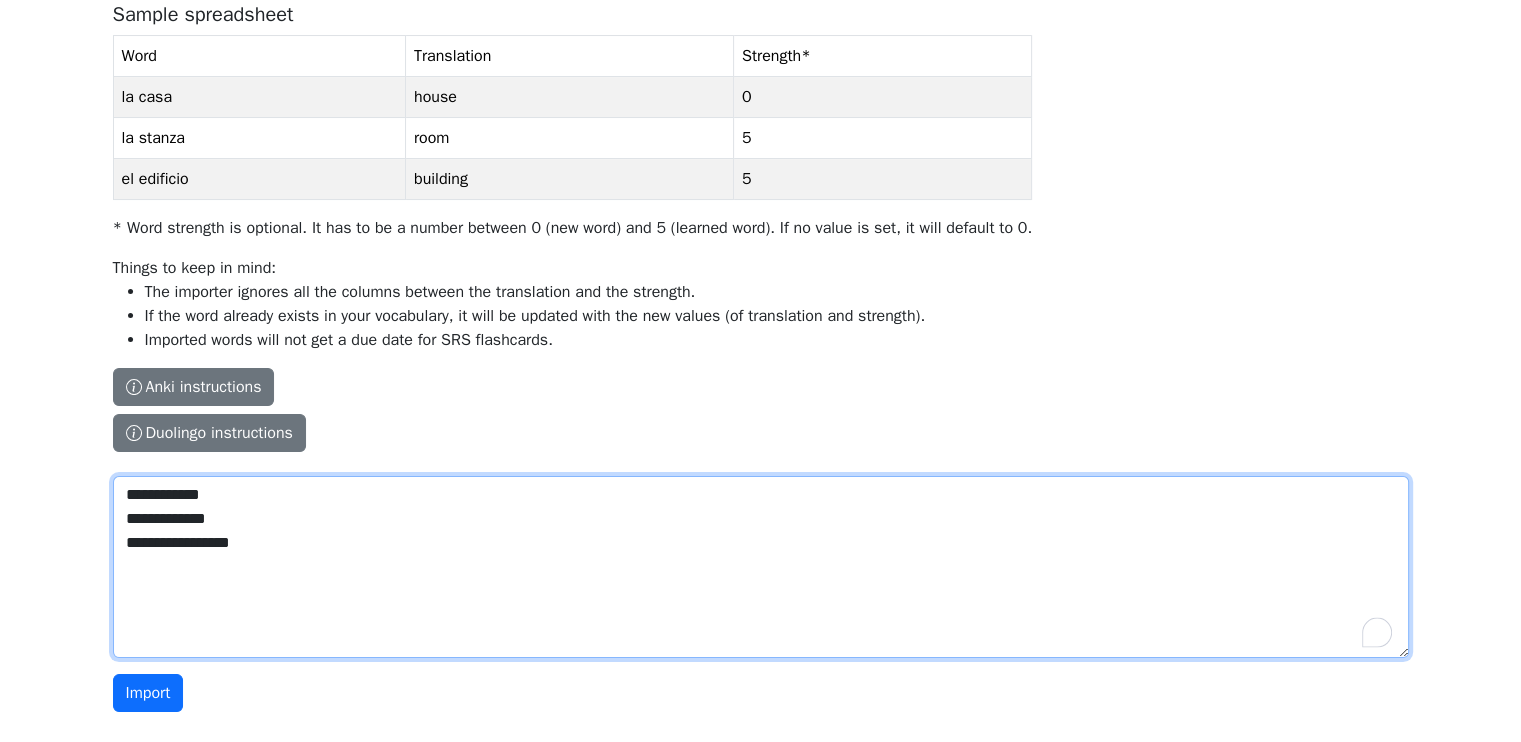 paste on "**********" 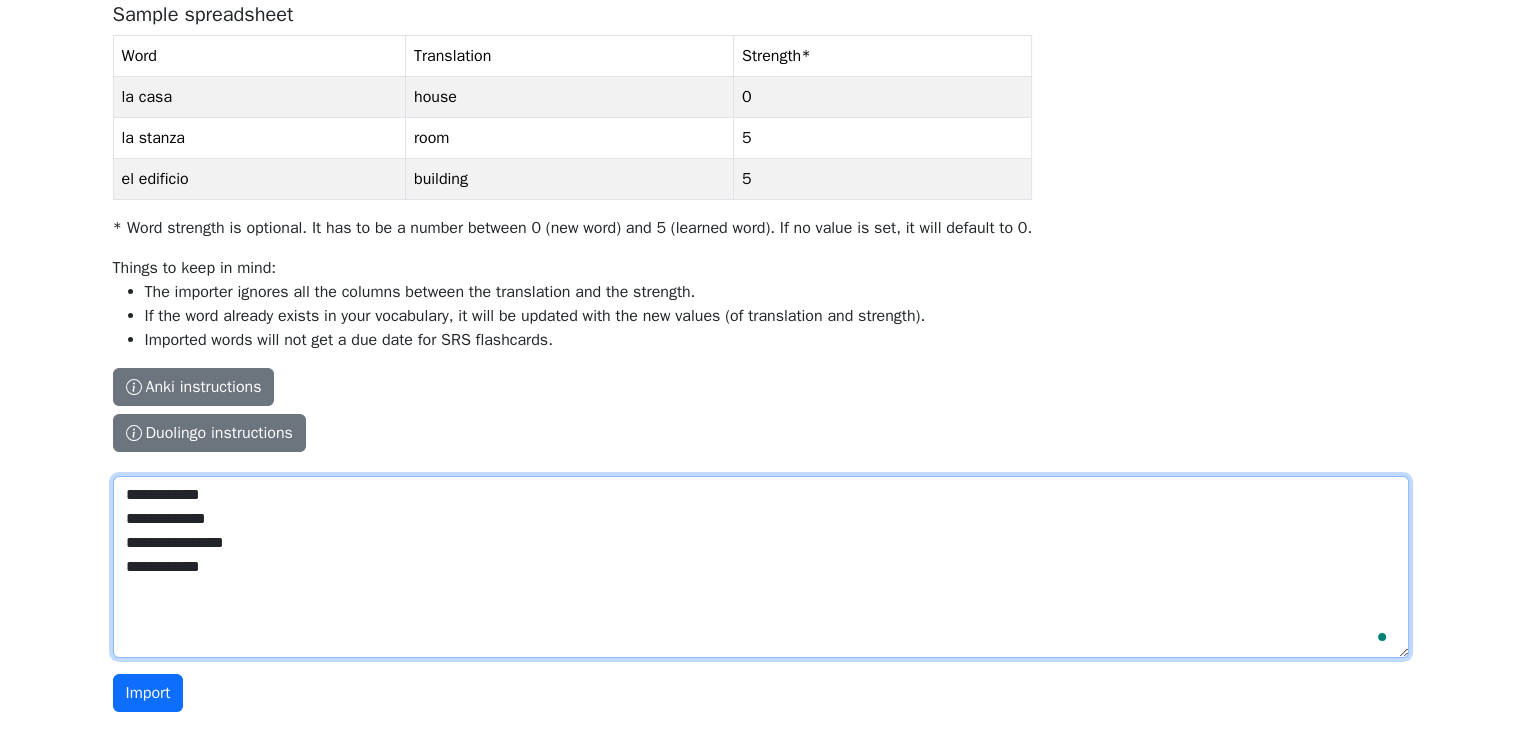 click on "**********" at bounding box center [761, 567] 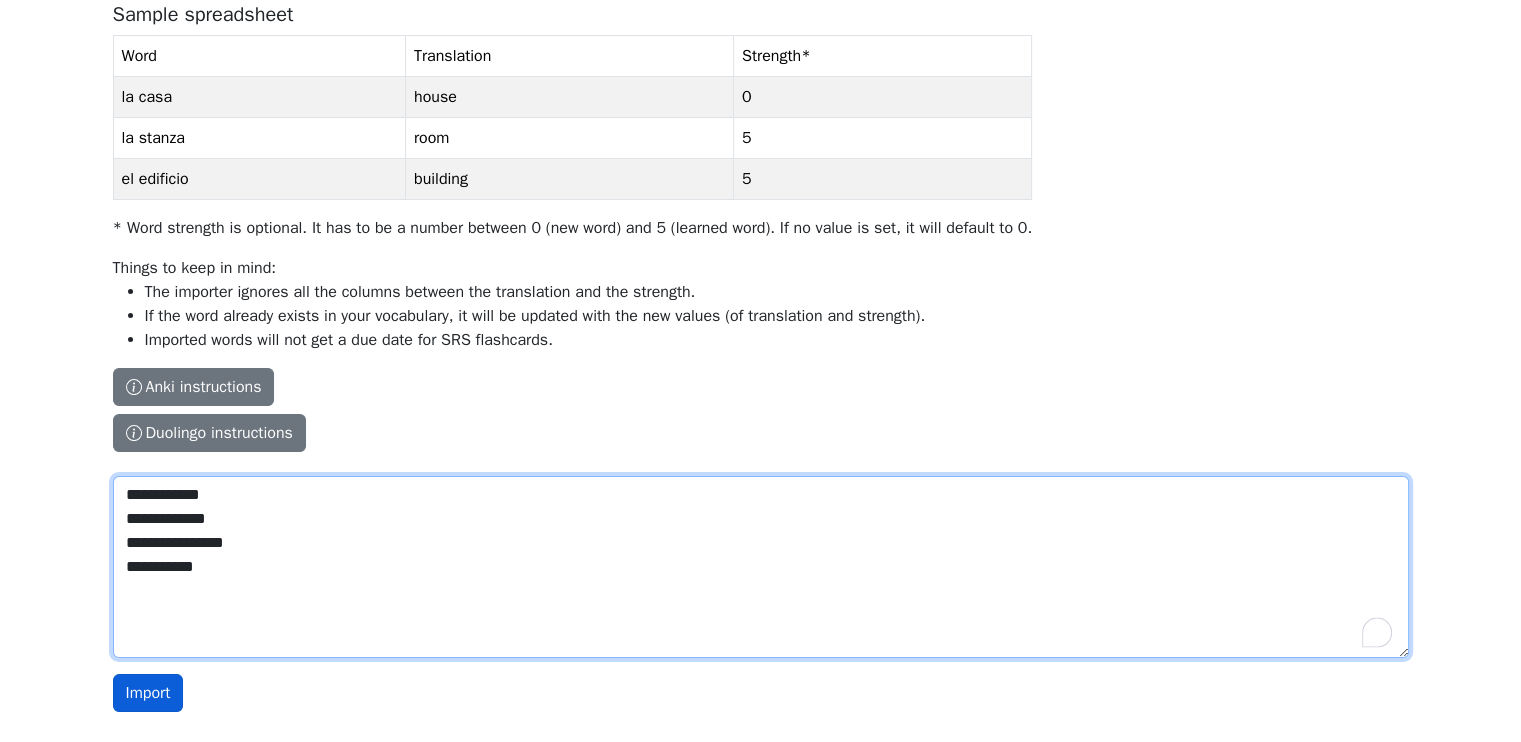type on "**********" 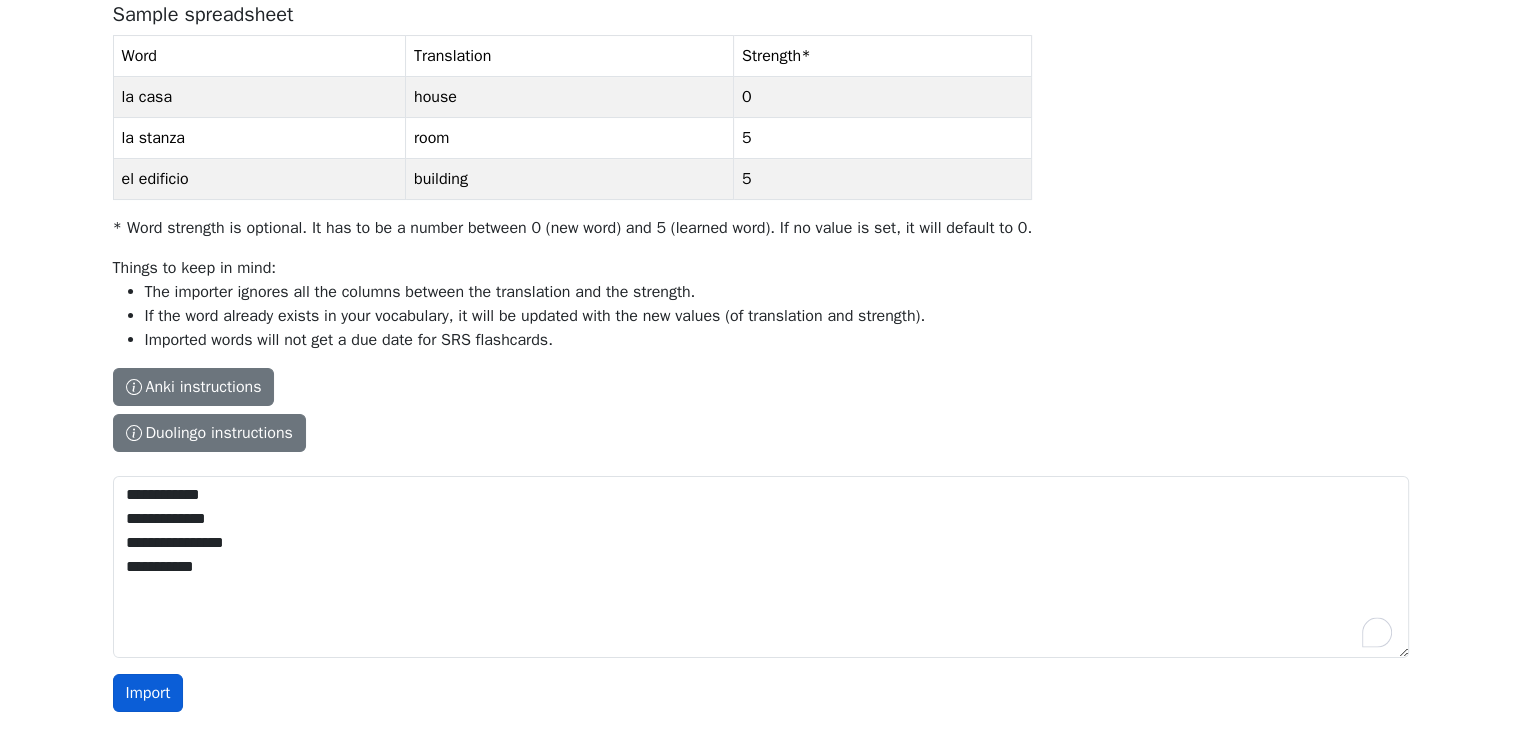 click on "Import" at bounding box center (148, 693) 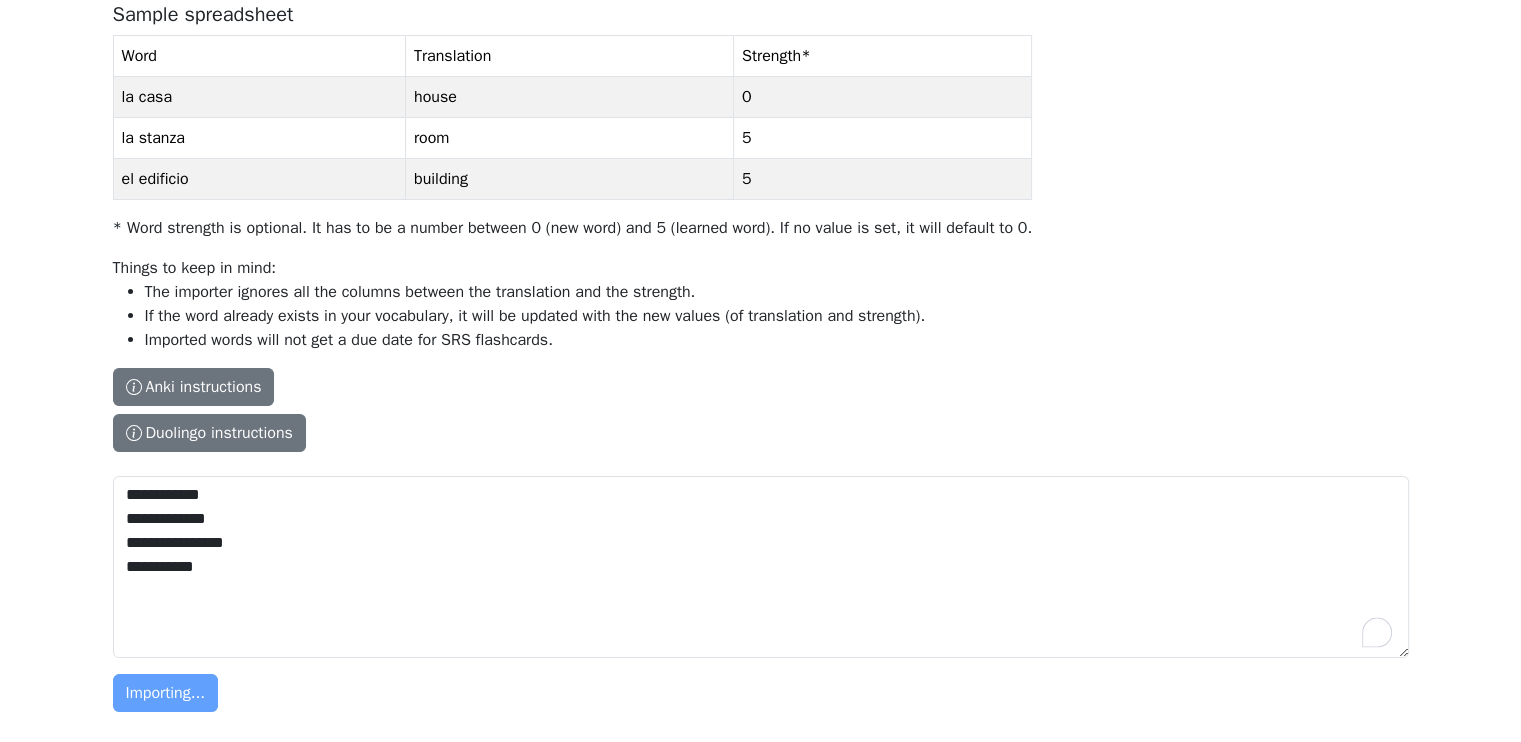 type 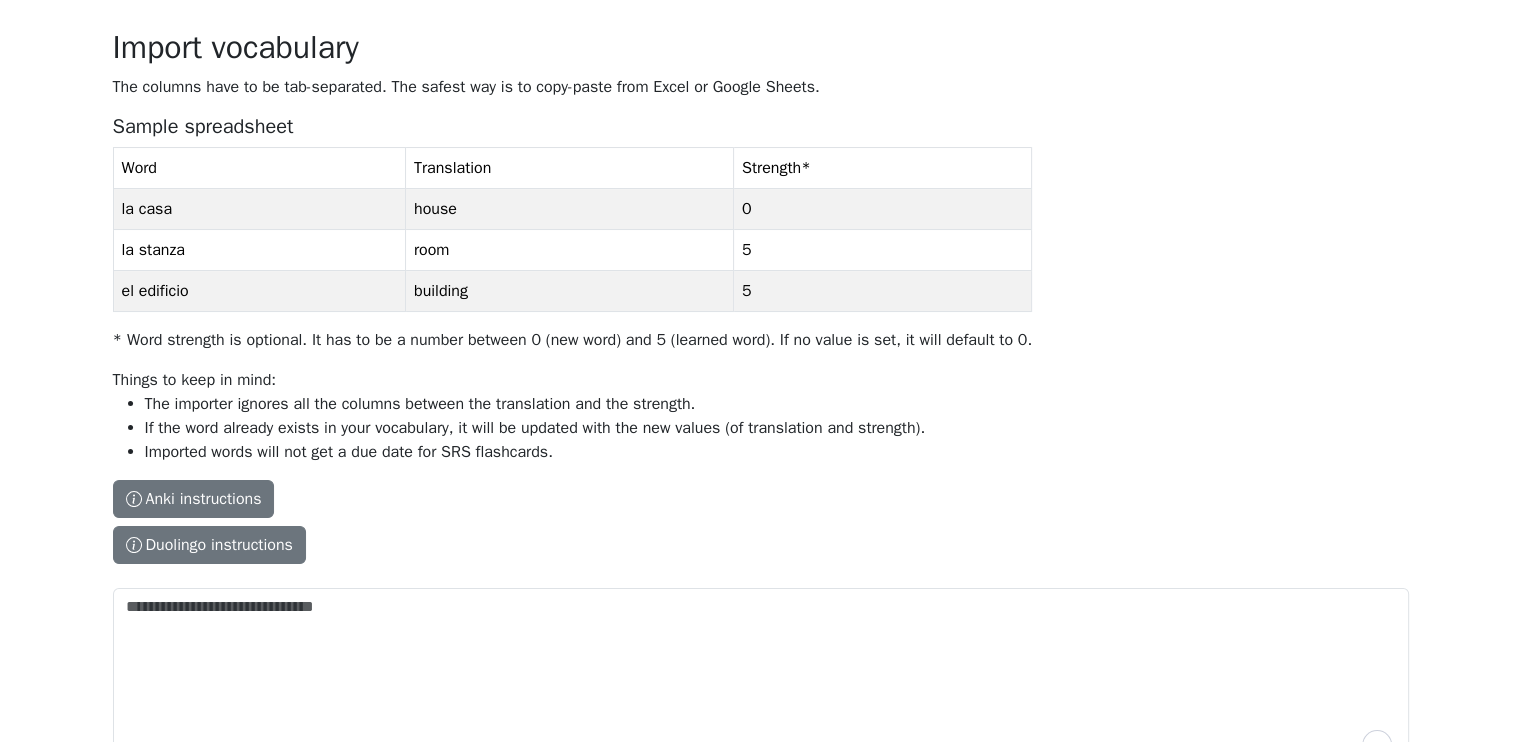 scroll, scrollTop: 0, scrollLeft: 0, axis: both 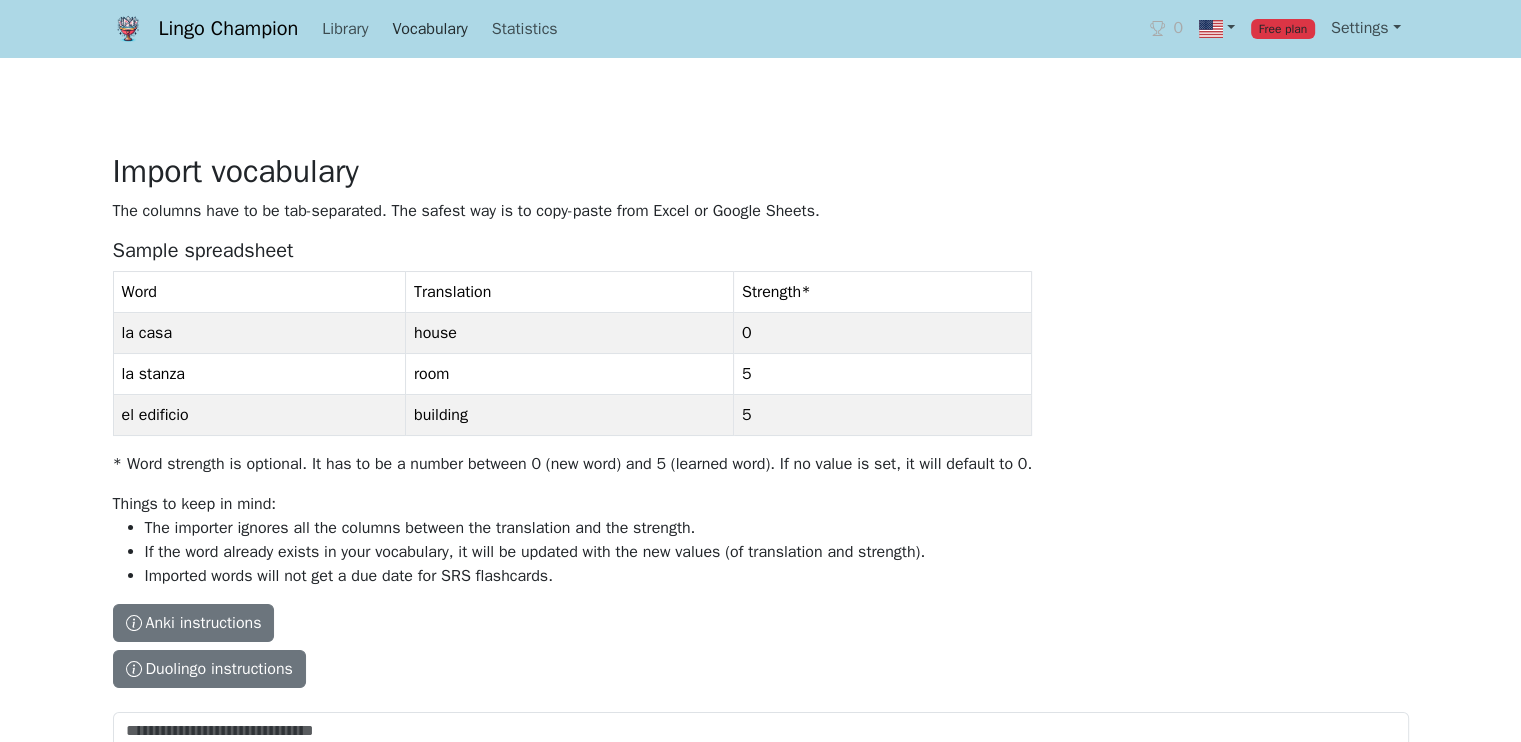 click on "Vocabulary" at bounding box center (429, 29) 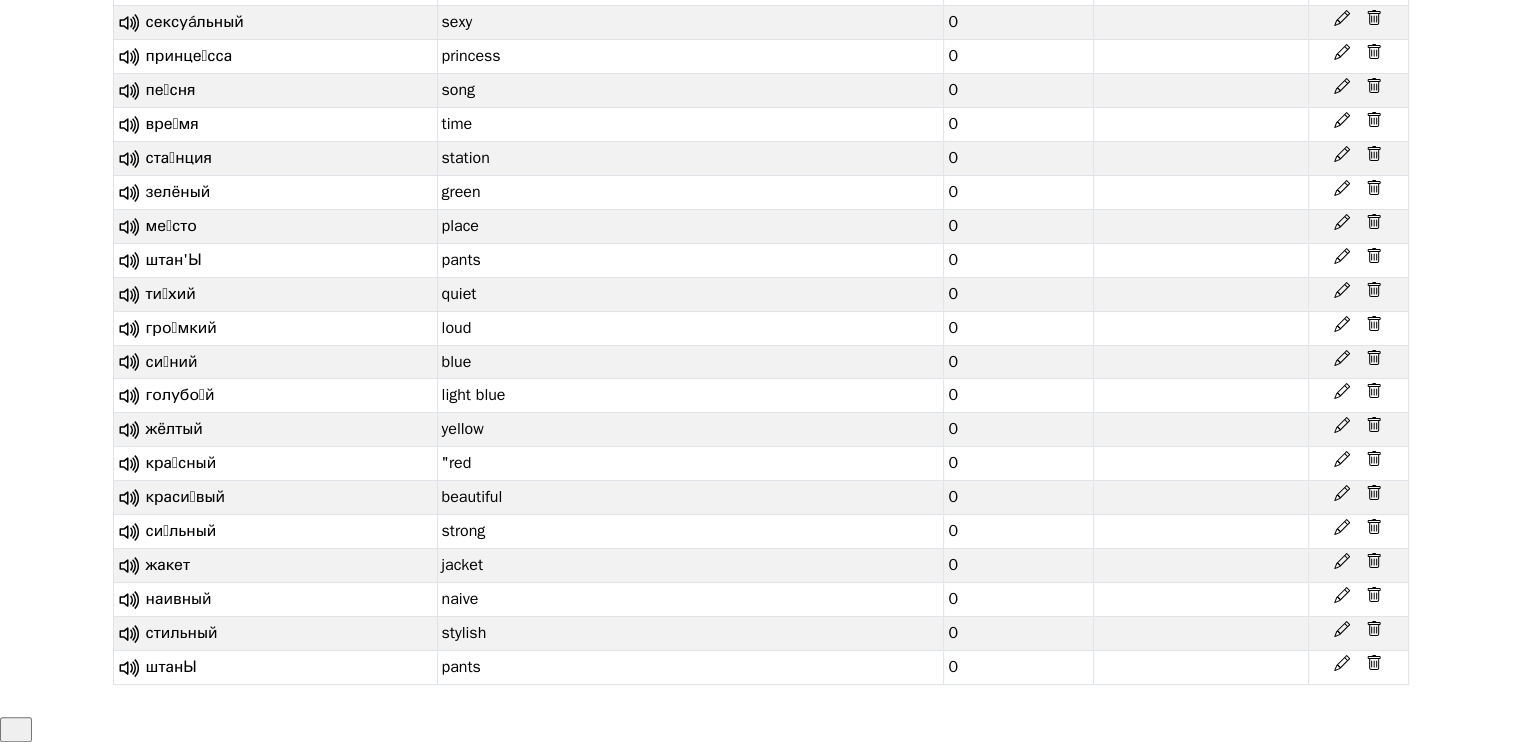 scroll, scrollTop: 8126, scrollLeft: 0, axis: vertical 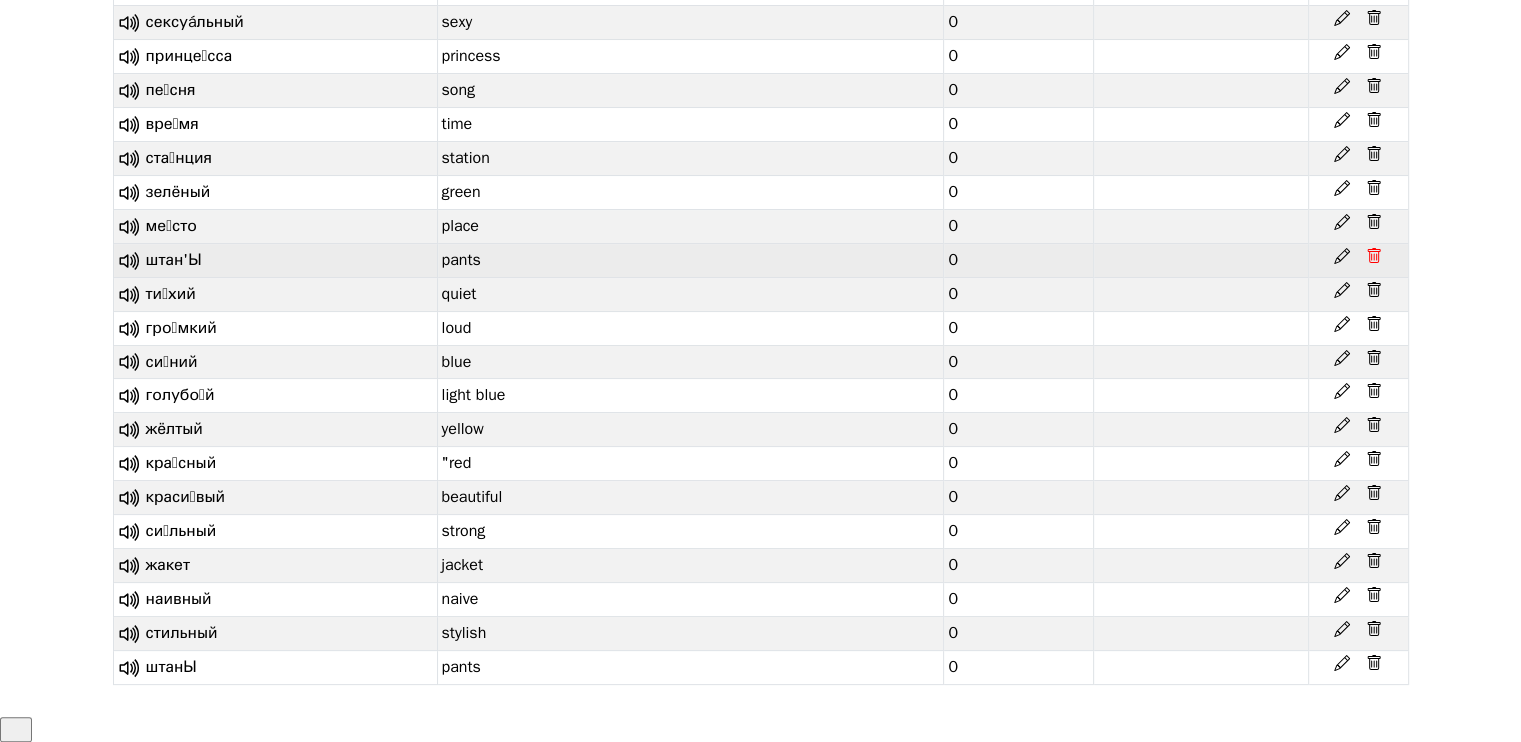 click 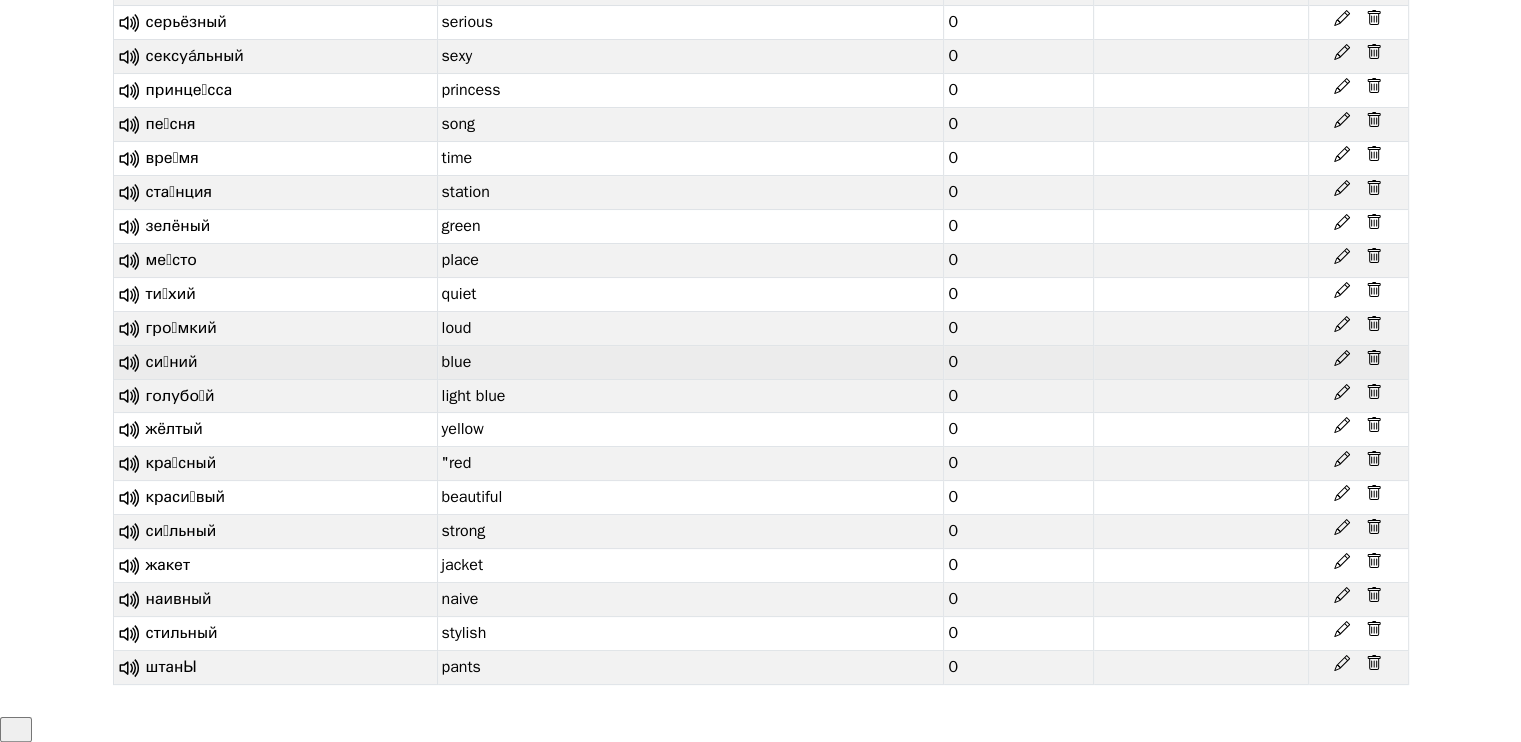 scroll, scrollTop: 8091, scrollLeft: 0, axis: vertical 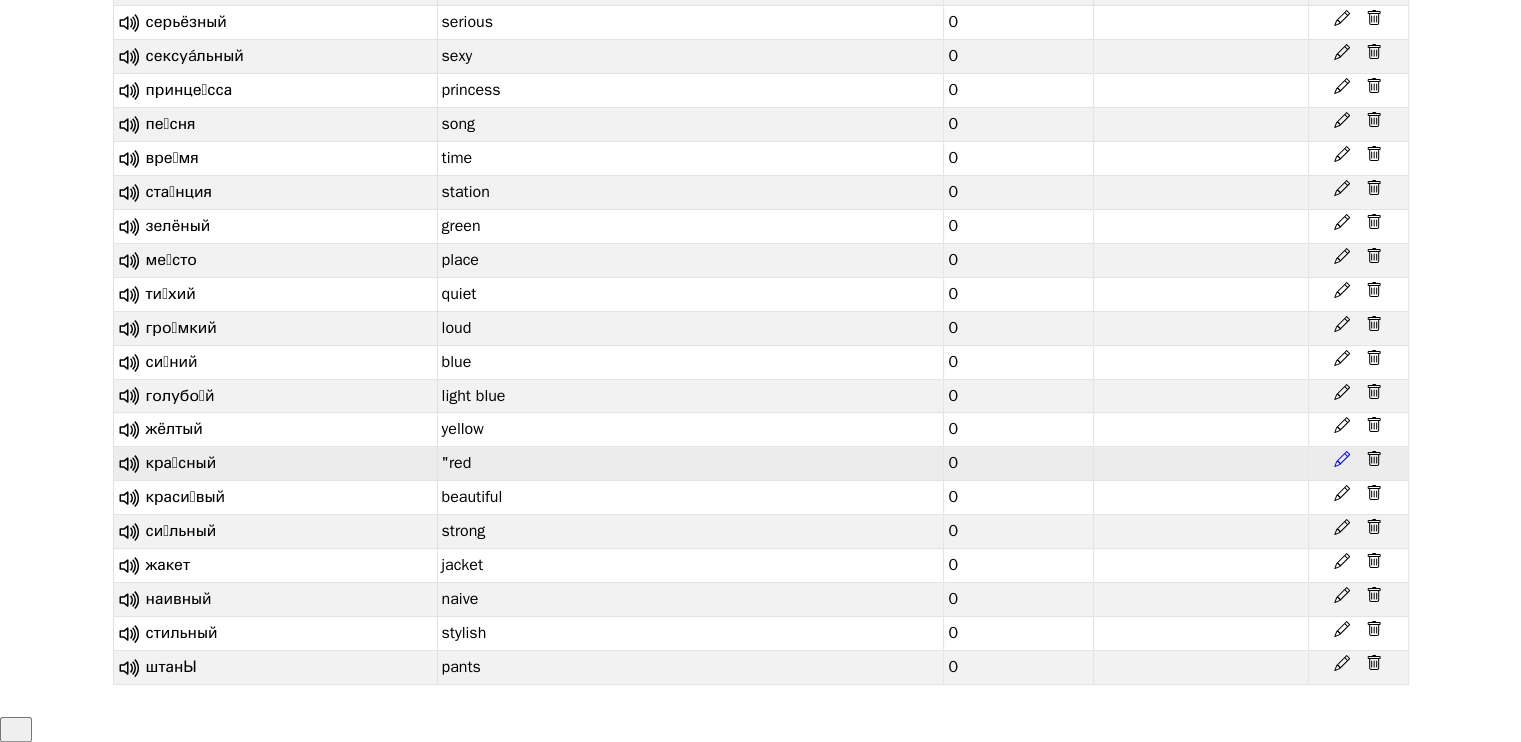 click at bounding box center (1358, 464) 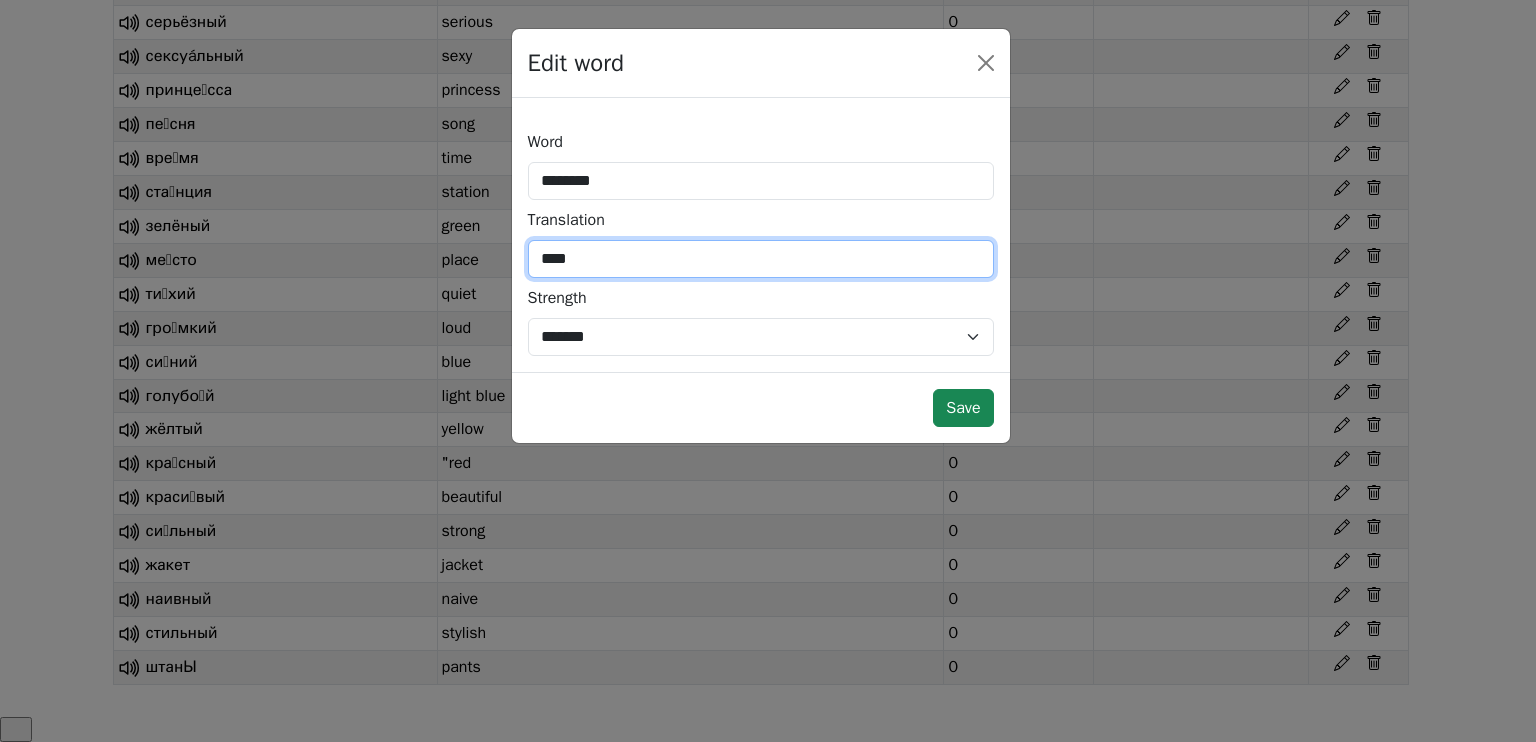 click on "****" at bounding box center (761, 259) 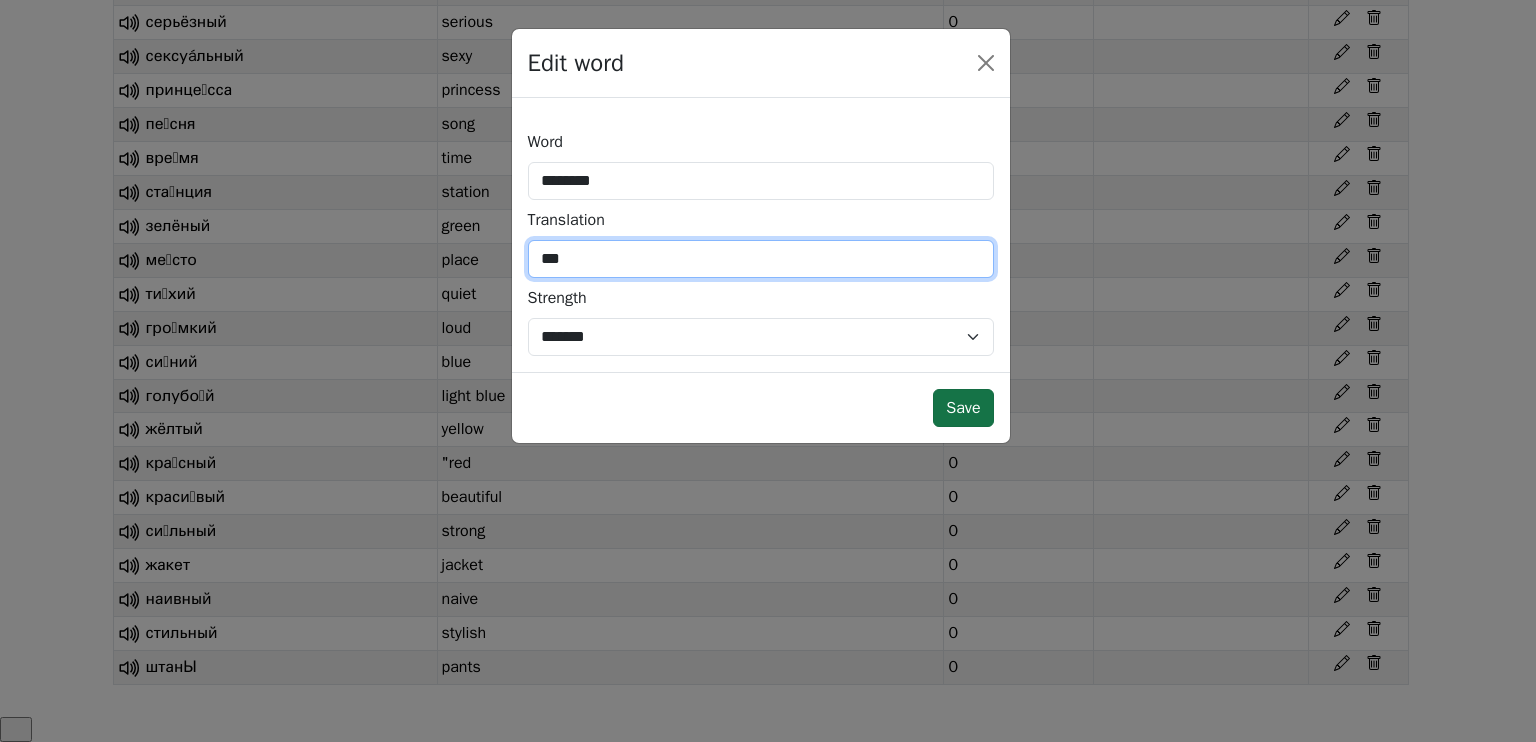 type on "***" 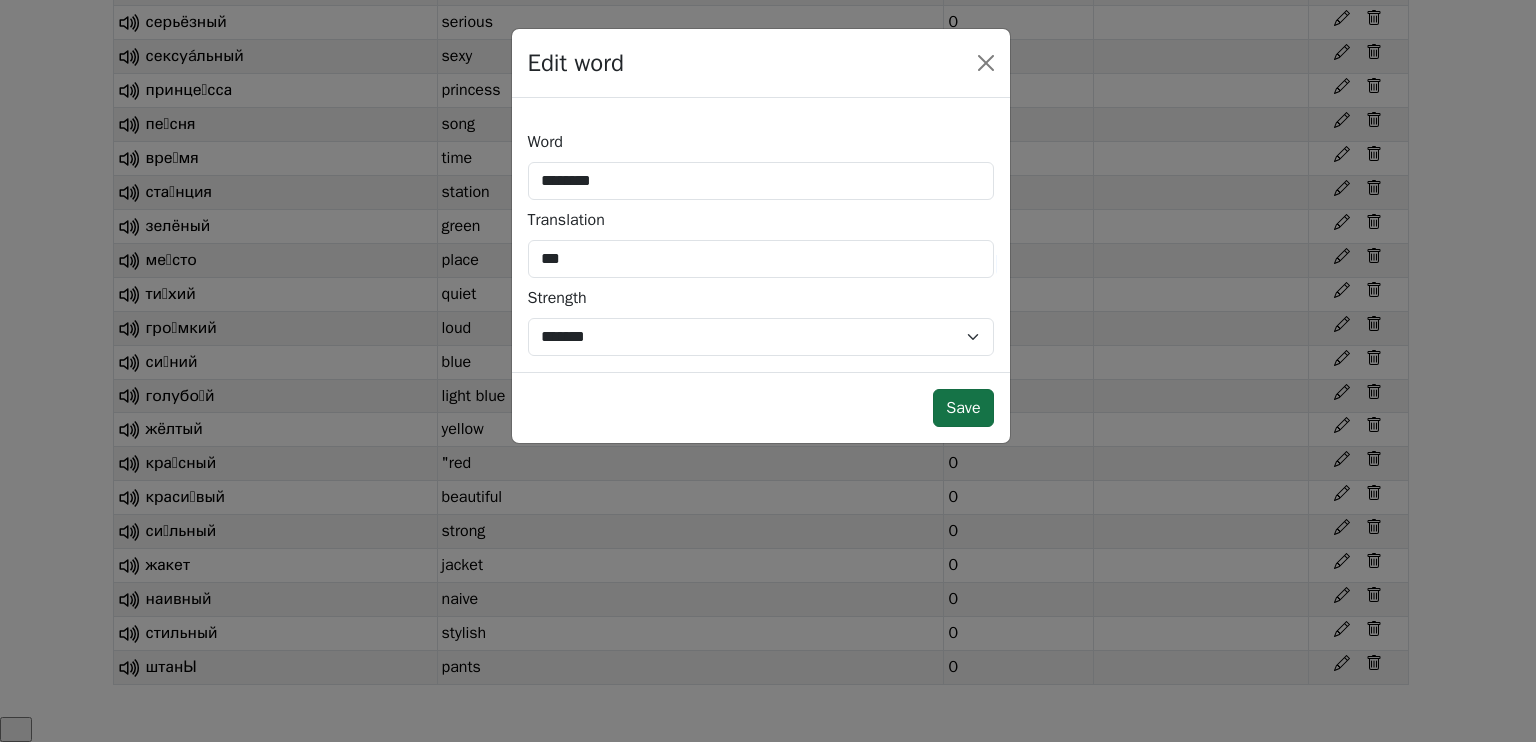 click on "Save" at bounding box center (963, 408) 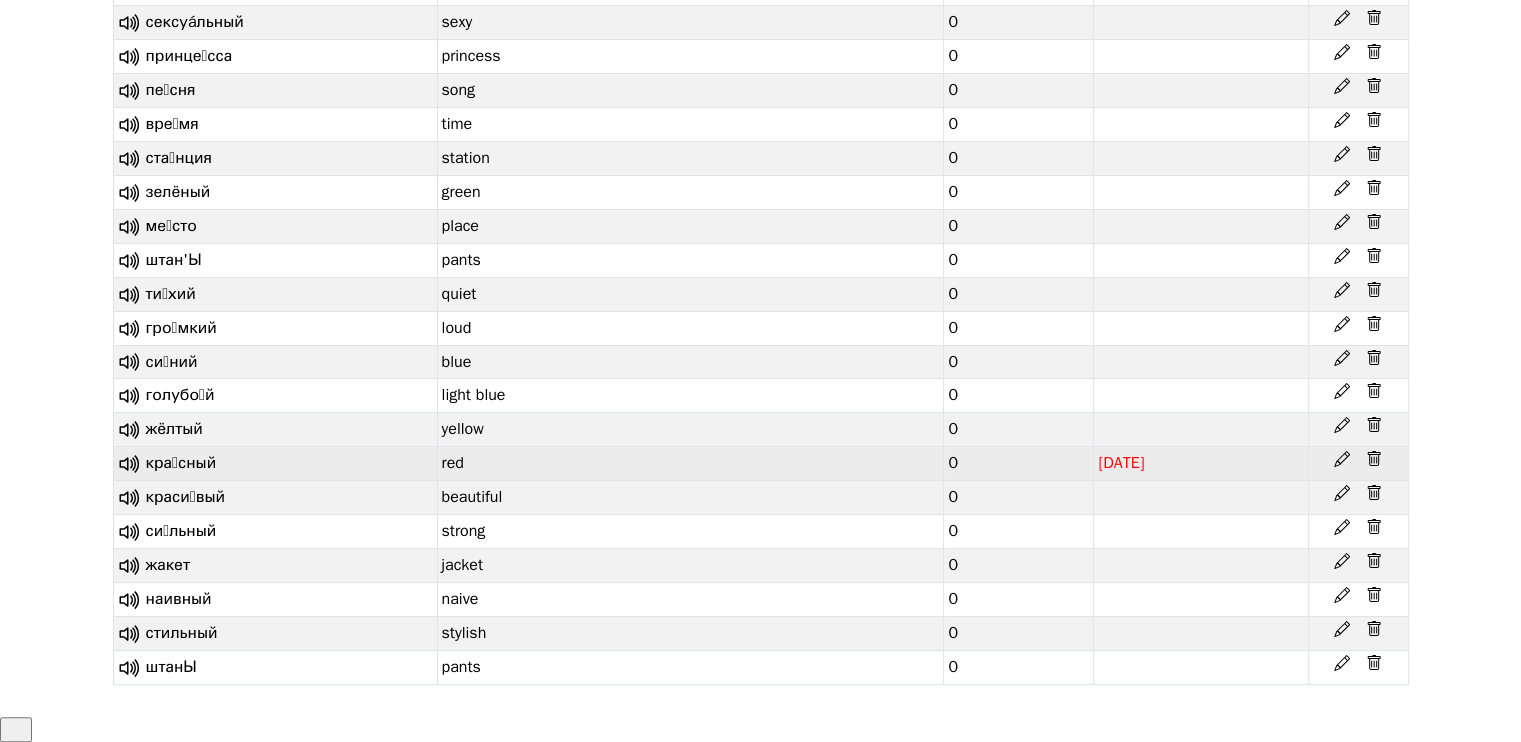 drag, startPoint x: 1172, startPoint y: 507, endPoint x: 1152, endPoint y: 523, distance: 25.612497 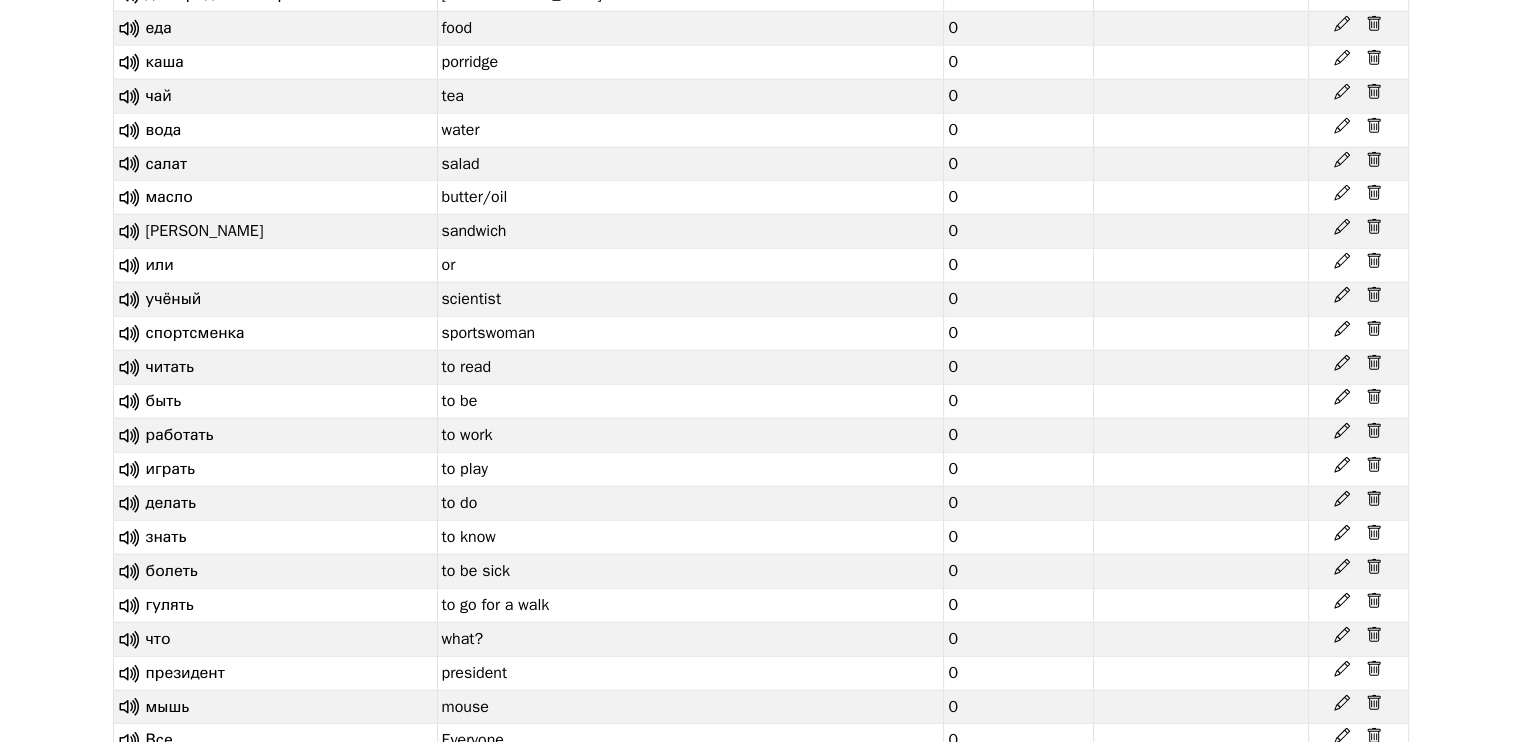 scroll, scrollTop: 4791, scrollLeft: 0, axis: vertical 